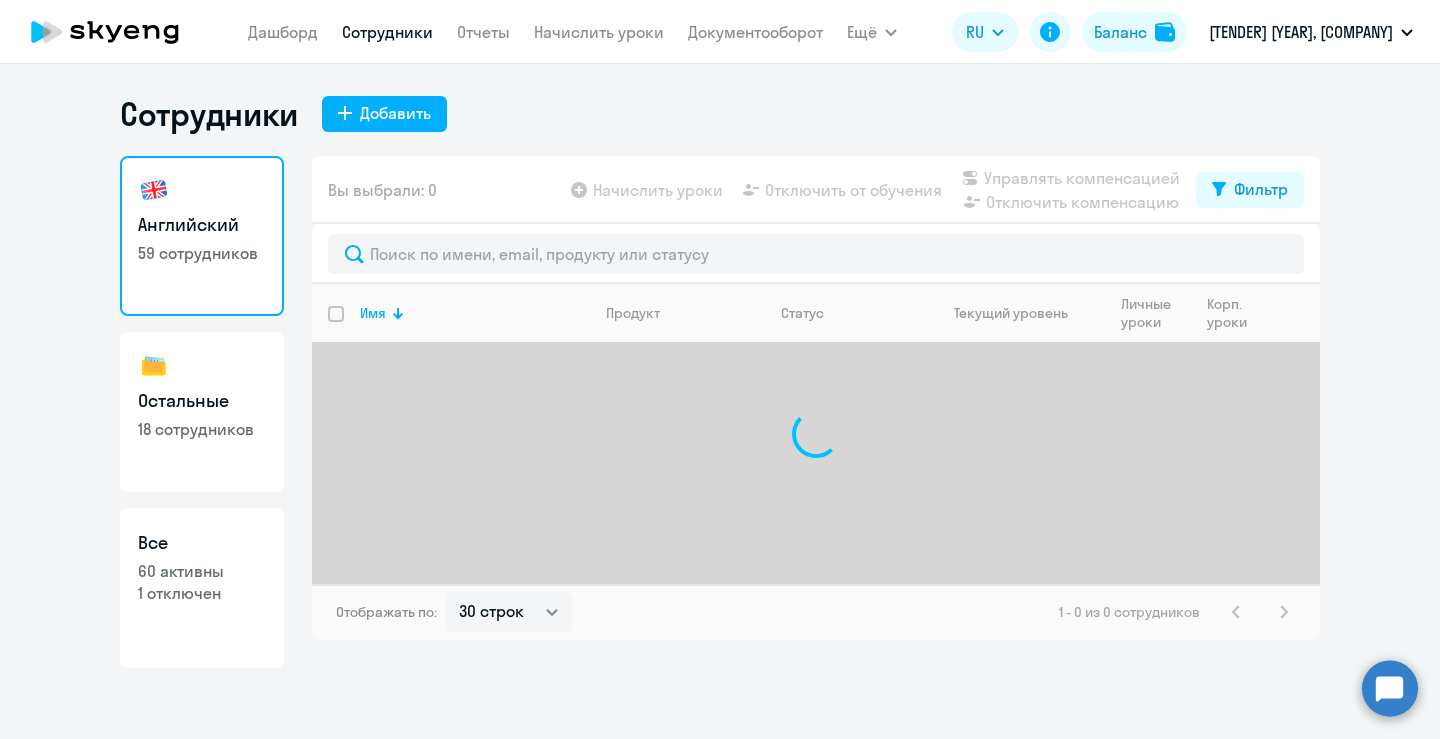 select on "30" 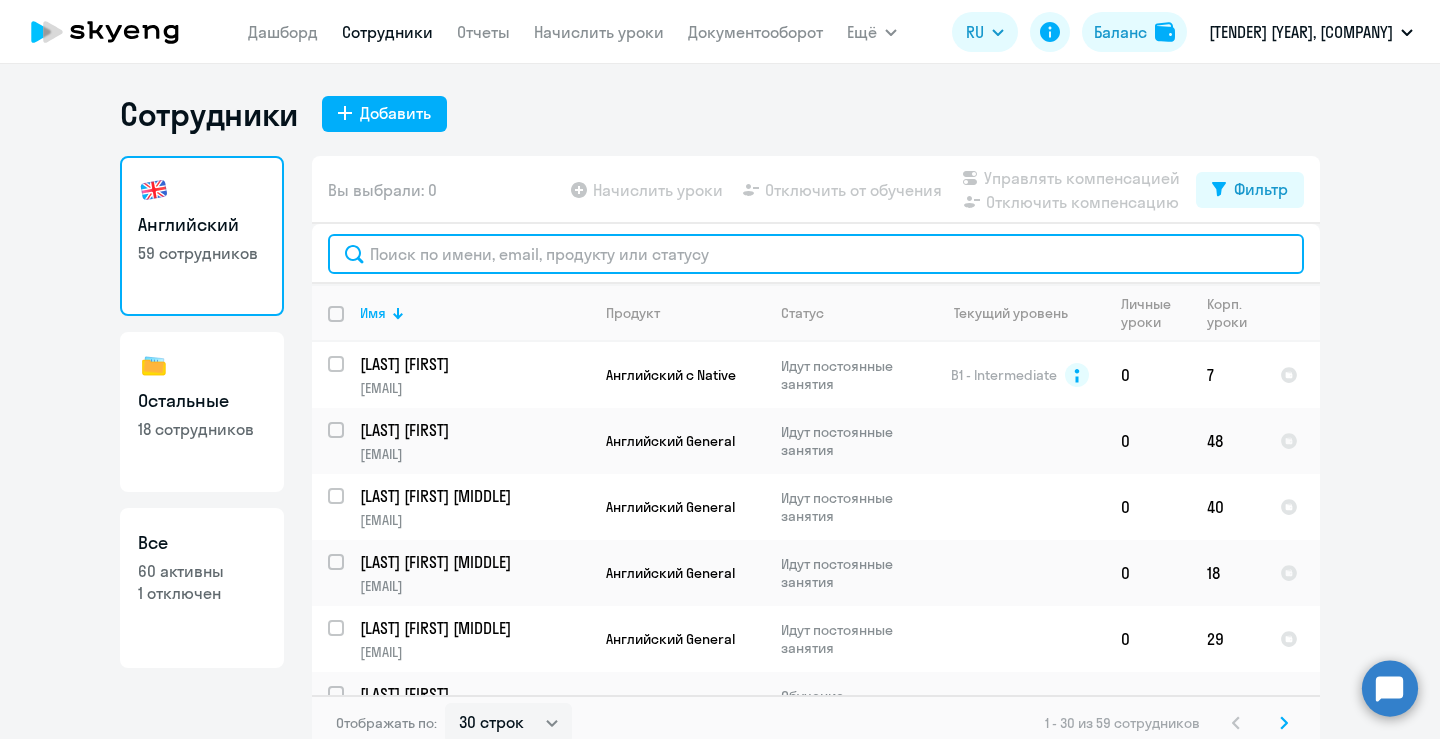 click 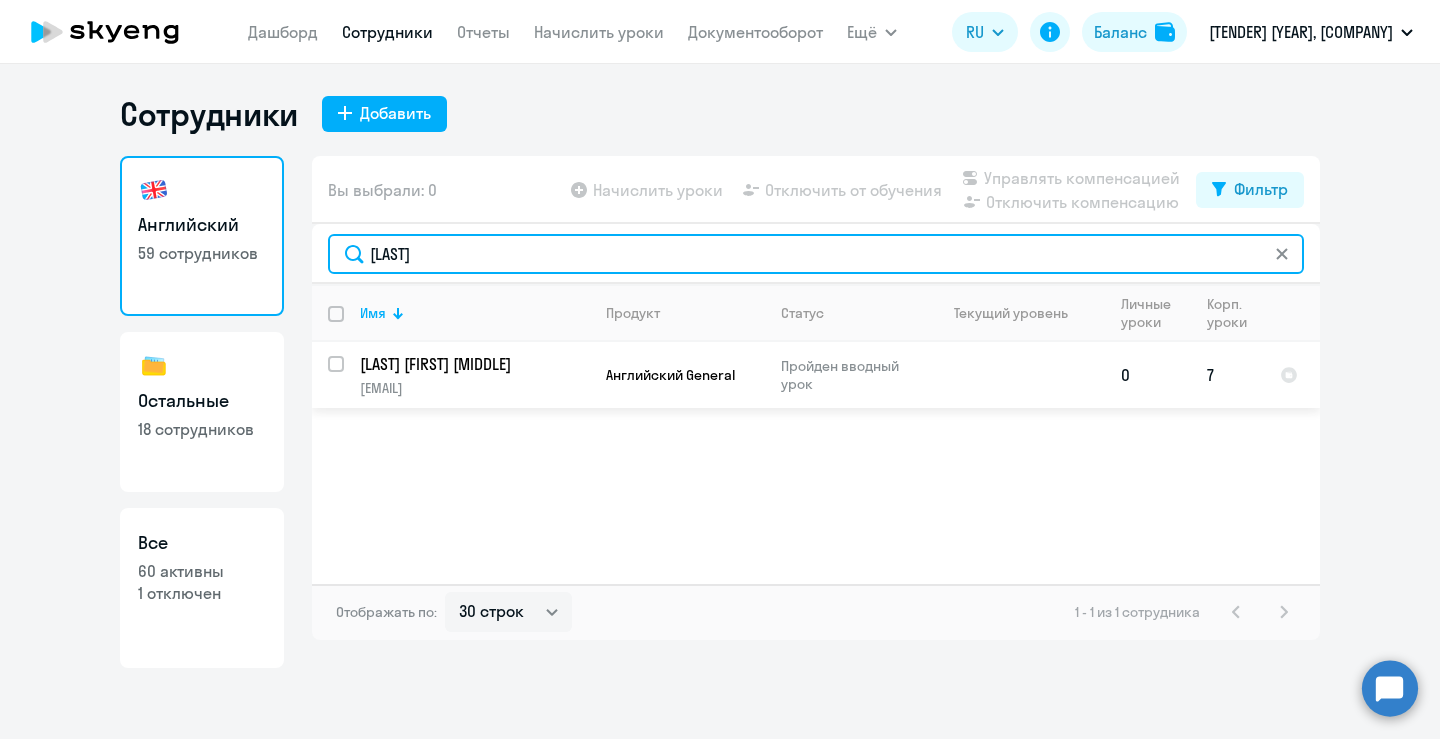 type on "[LAST]" 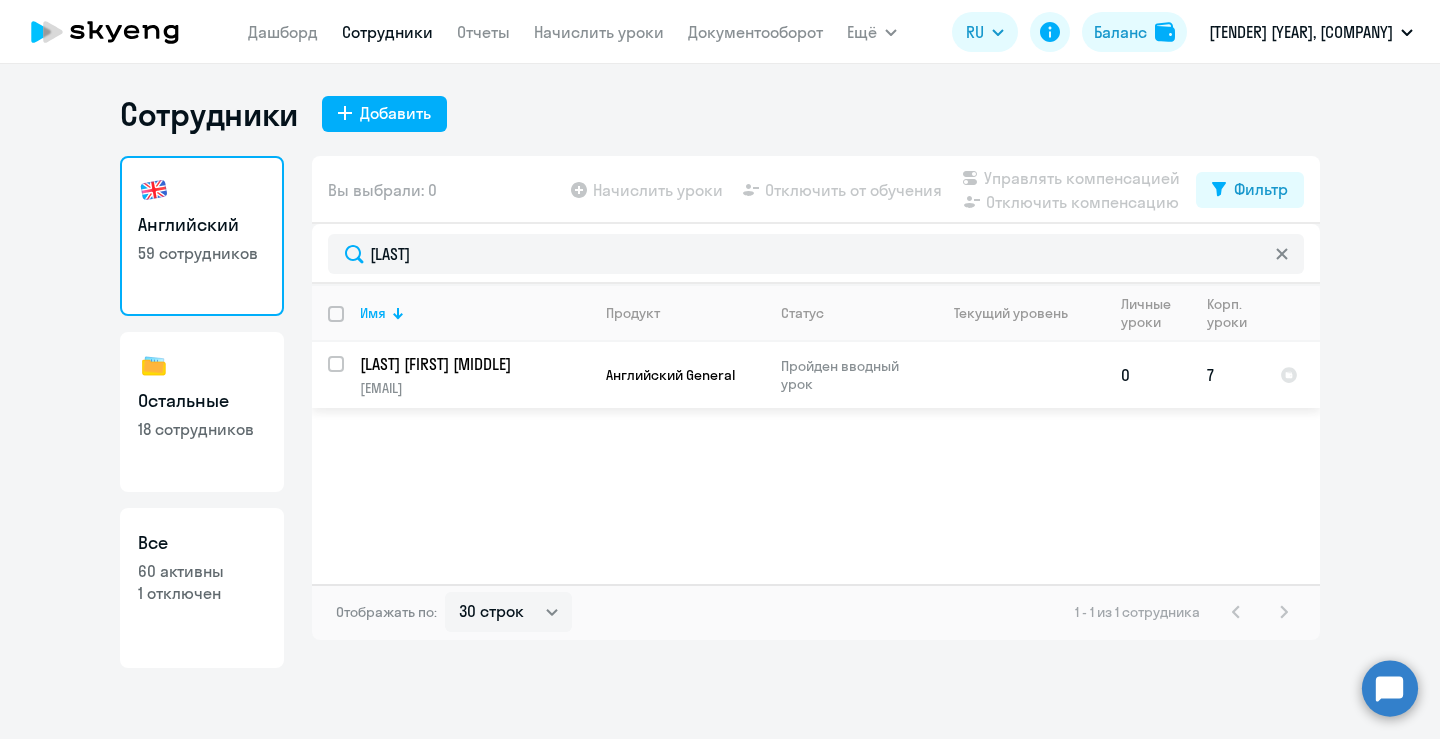 click on "0" 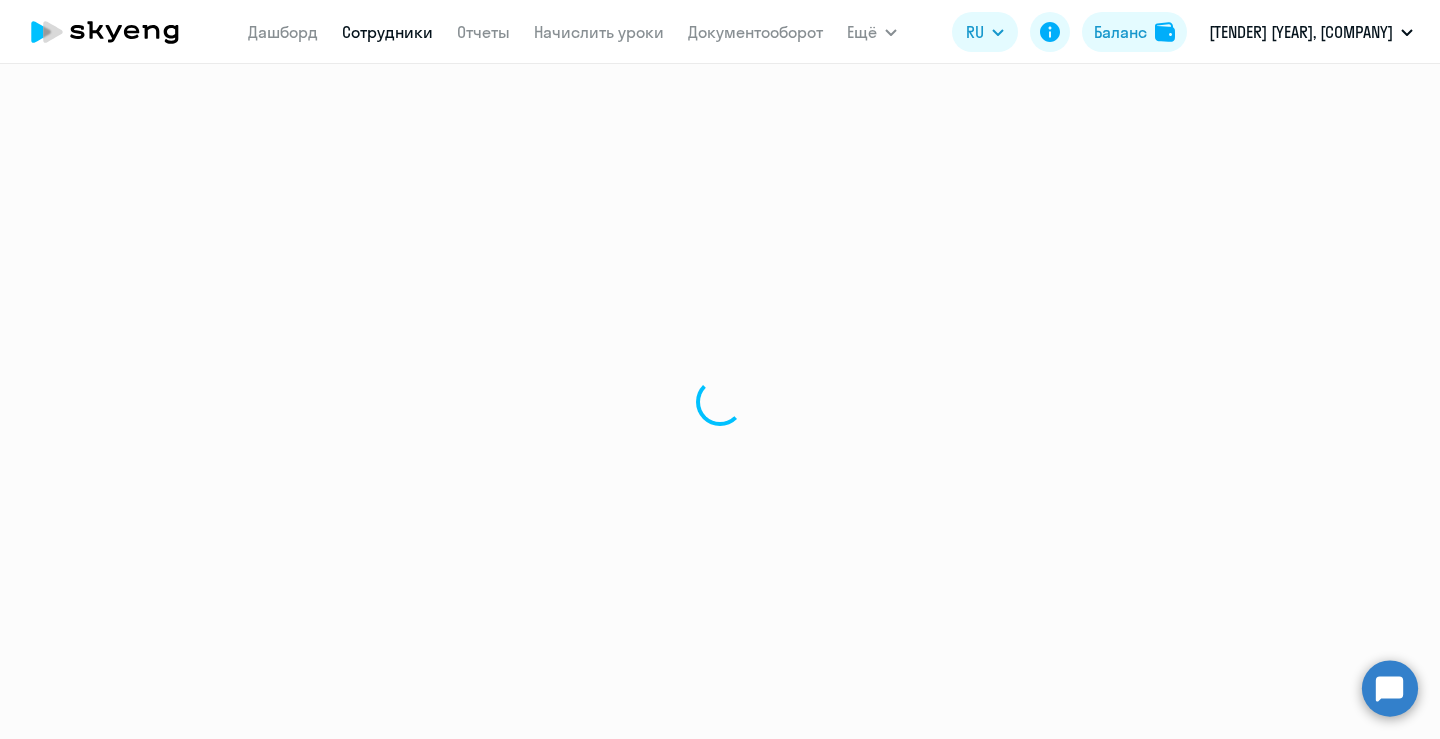 select on "english" 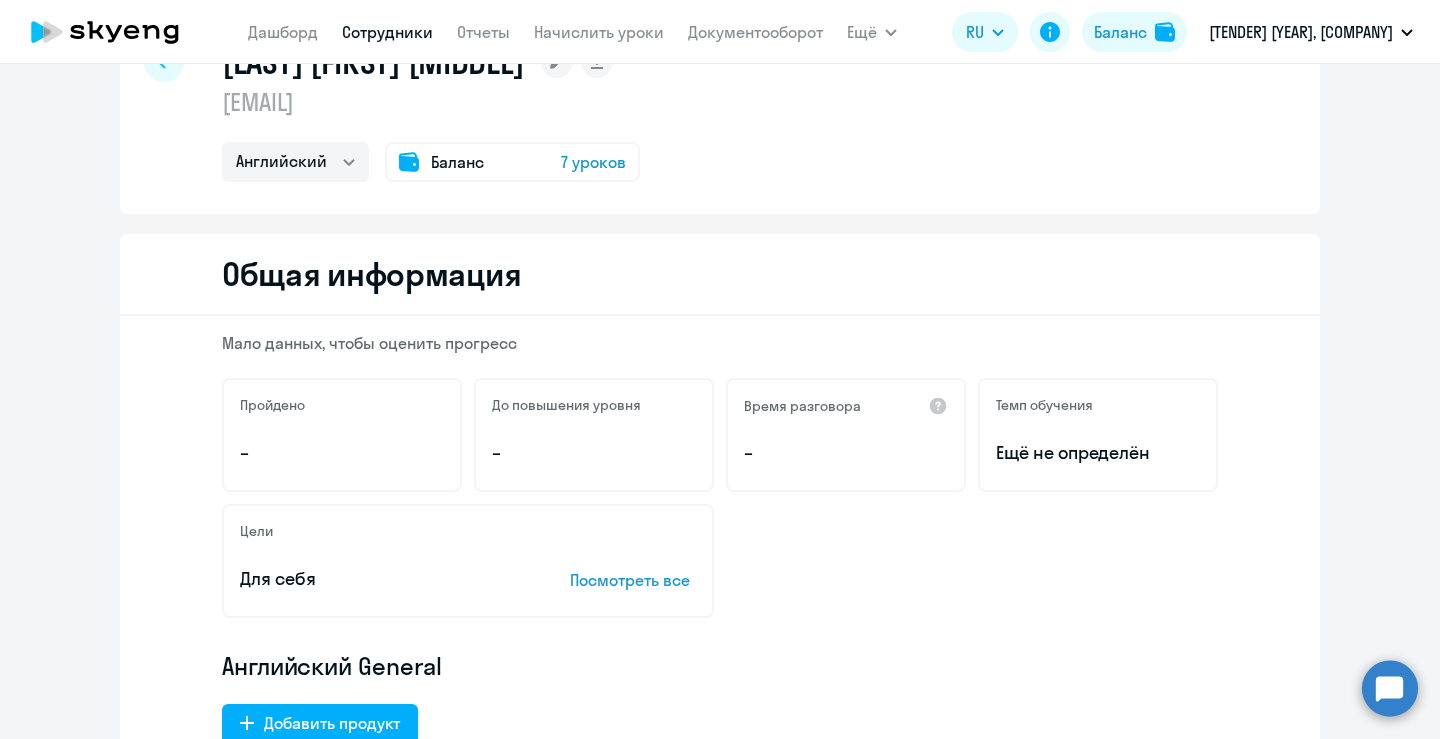 scroll, scrollTop: 0, scrollLeft: 0, axis: both 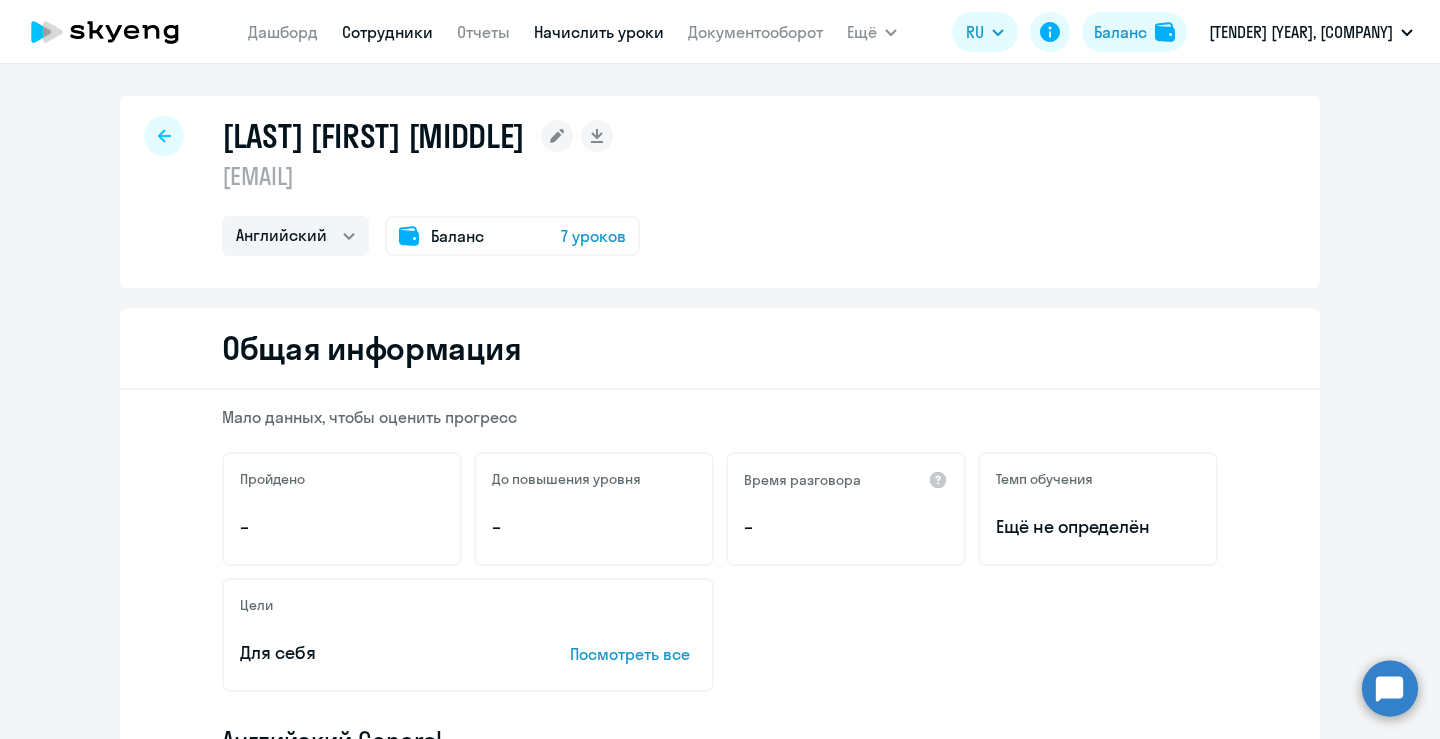 click on "Начислить уроки" at bounding box center [599, 32] 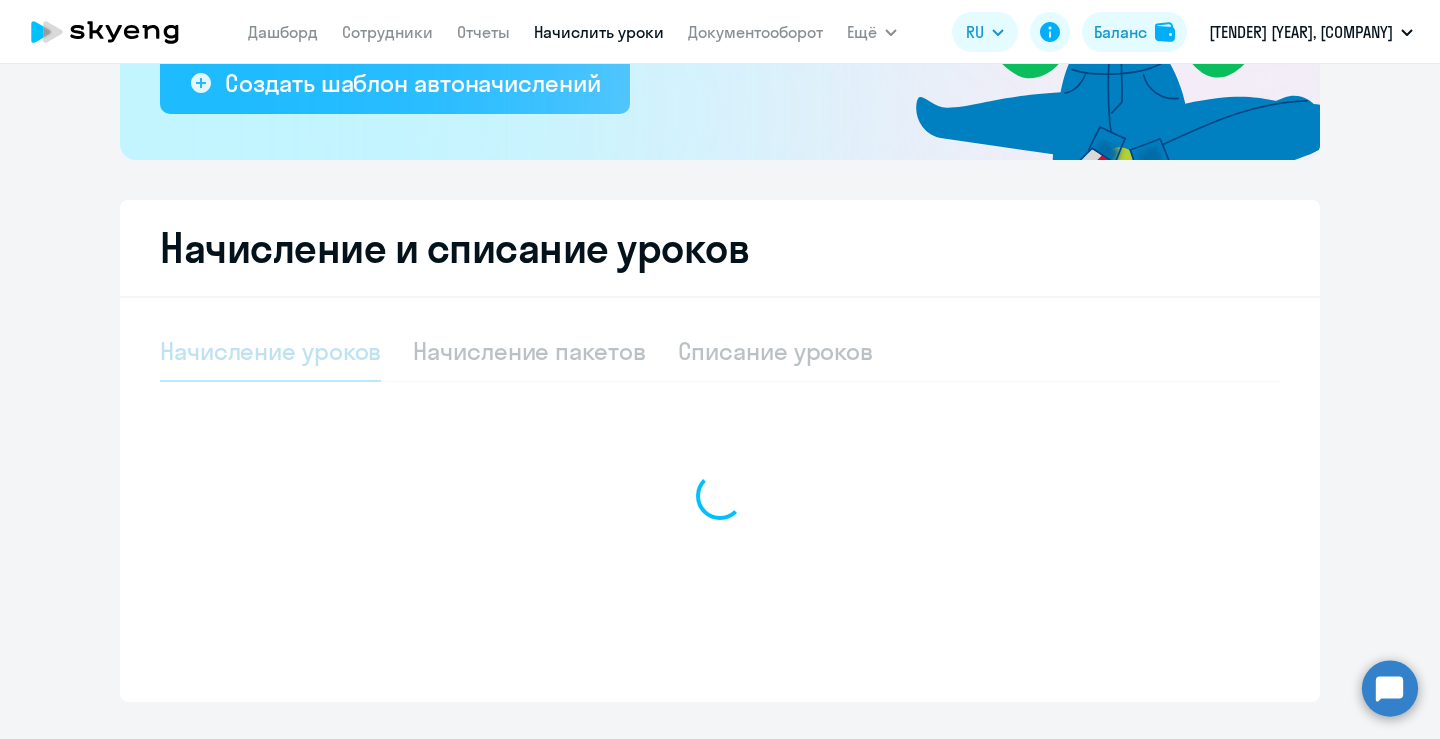 select on "10" 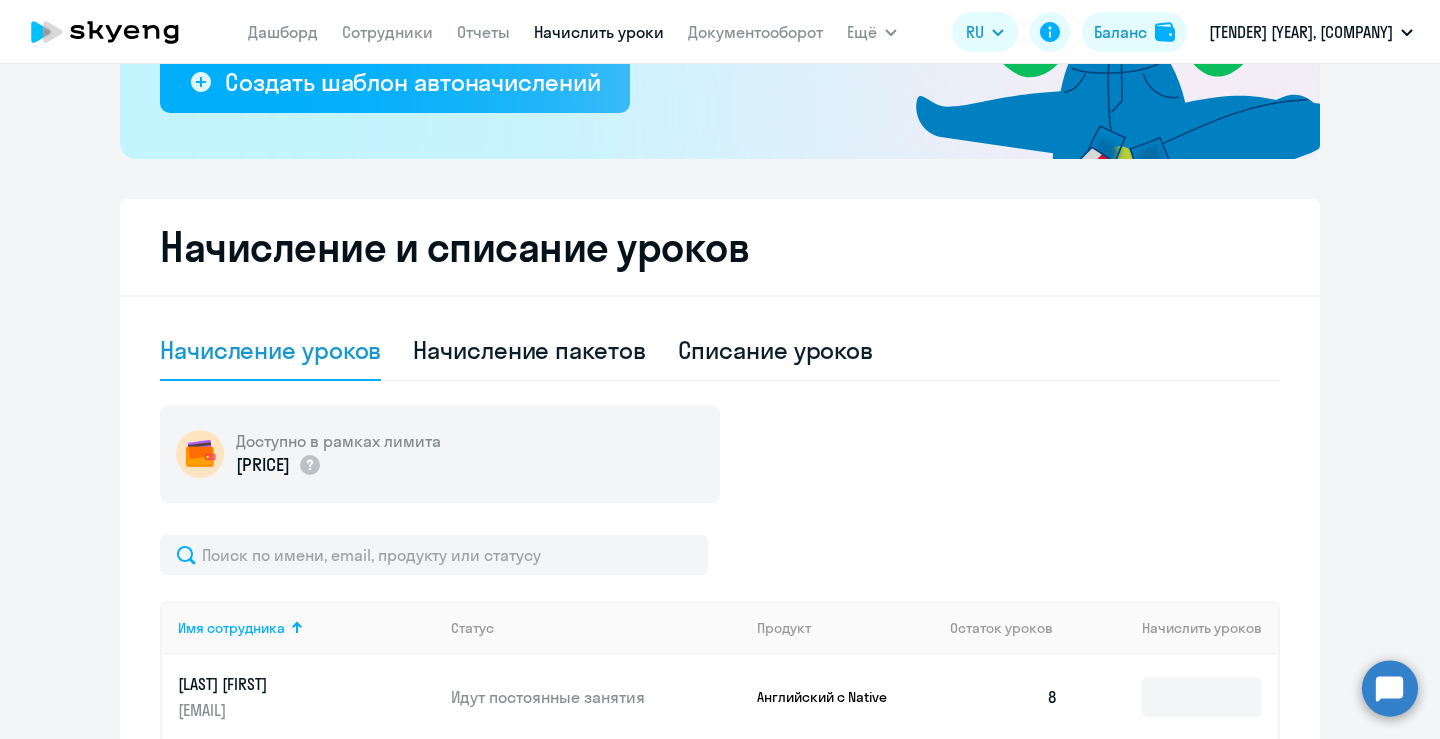 scroll, scrollTop: 400, scrollLeft: 0, axis: vertical 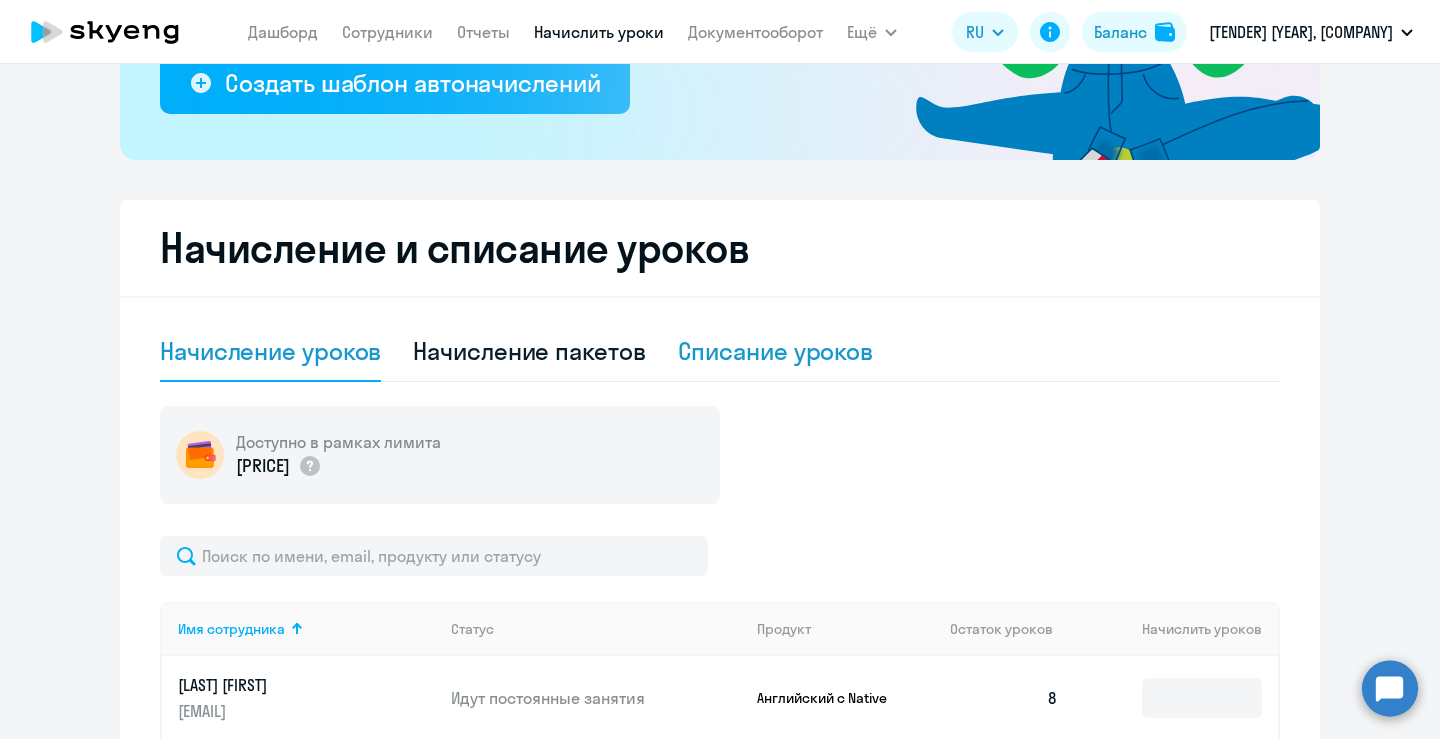 click on "Списание уроков" 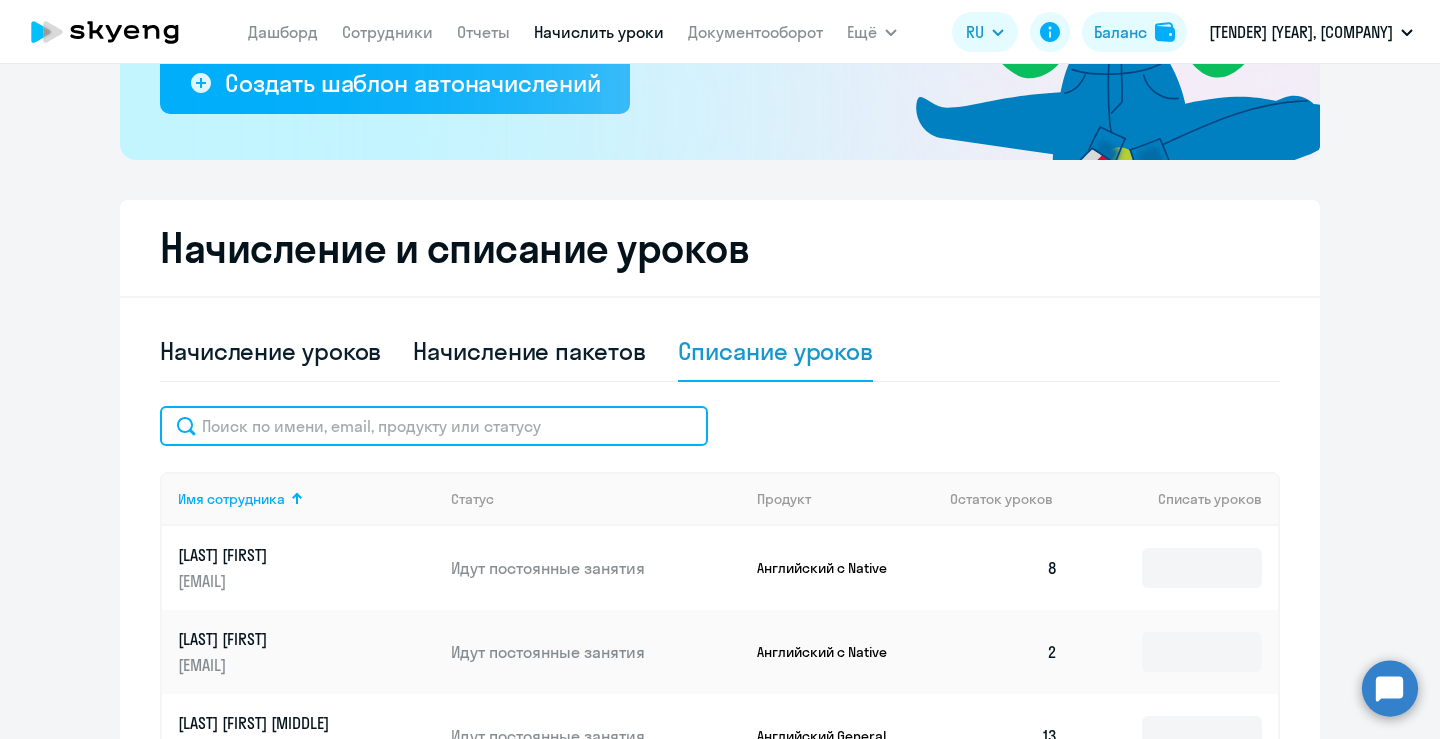 click 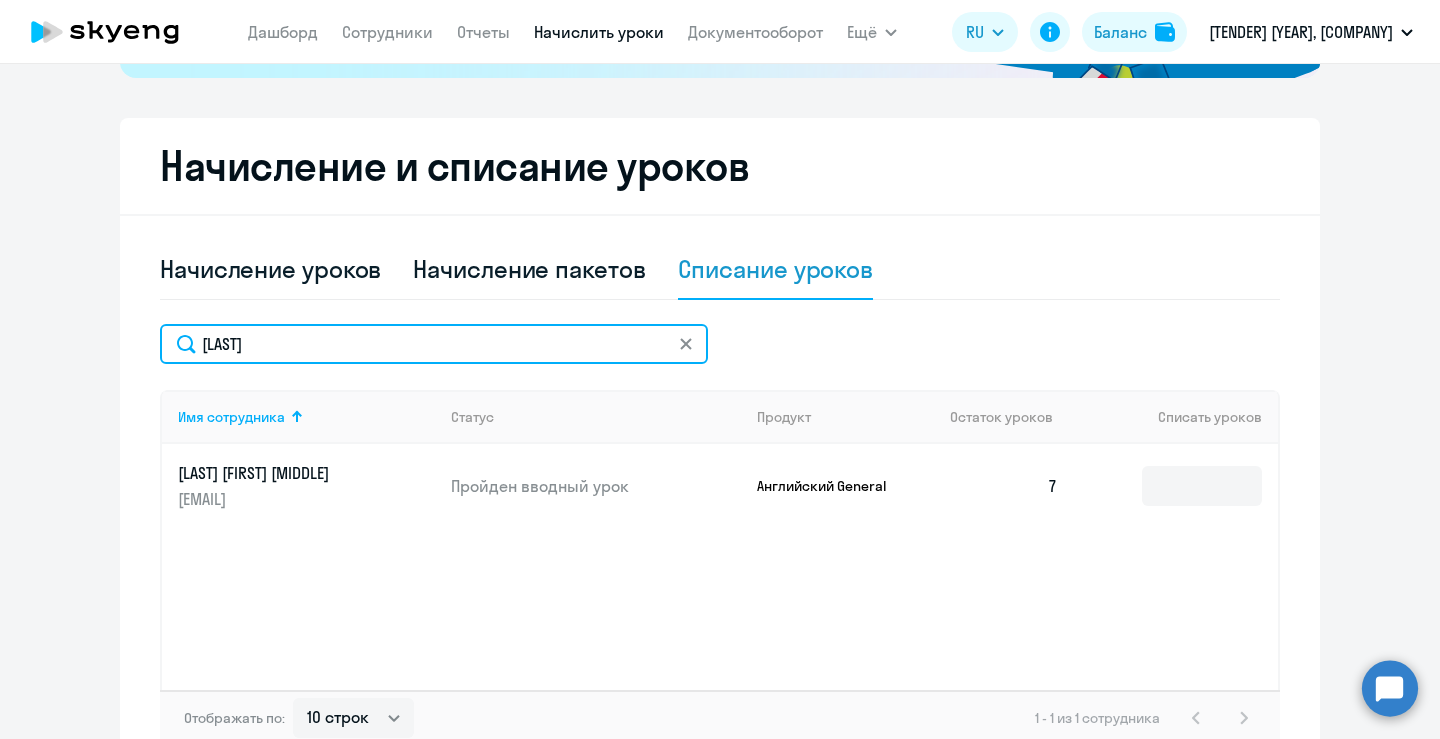 scroll, scrollTop: 500, scrollLeft: 0, axis: vertical 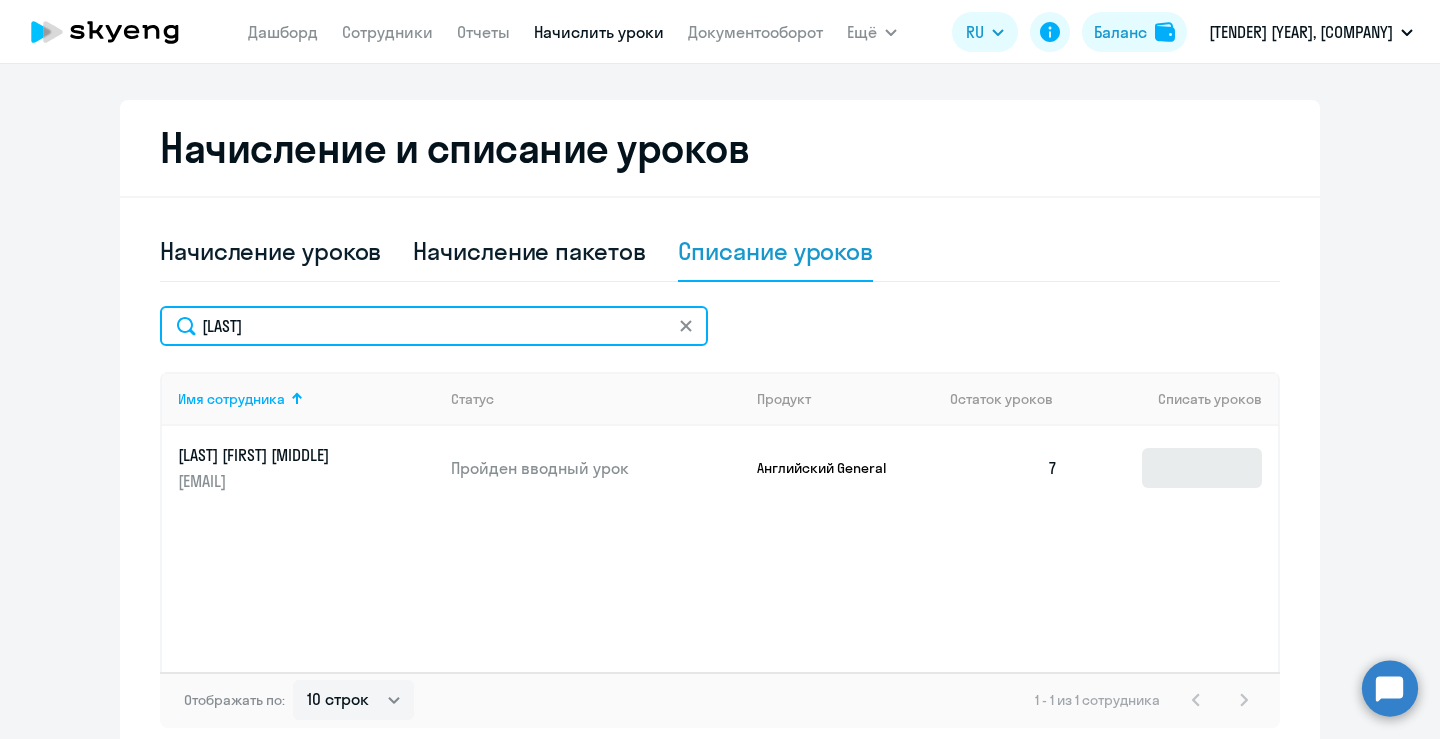 type on "[LAST]" 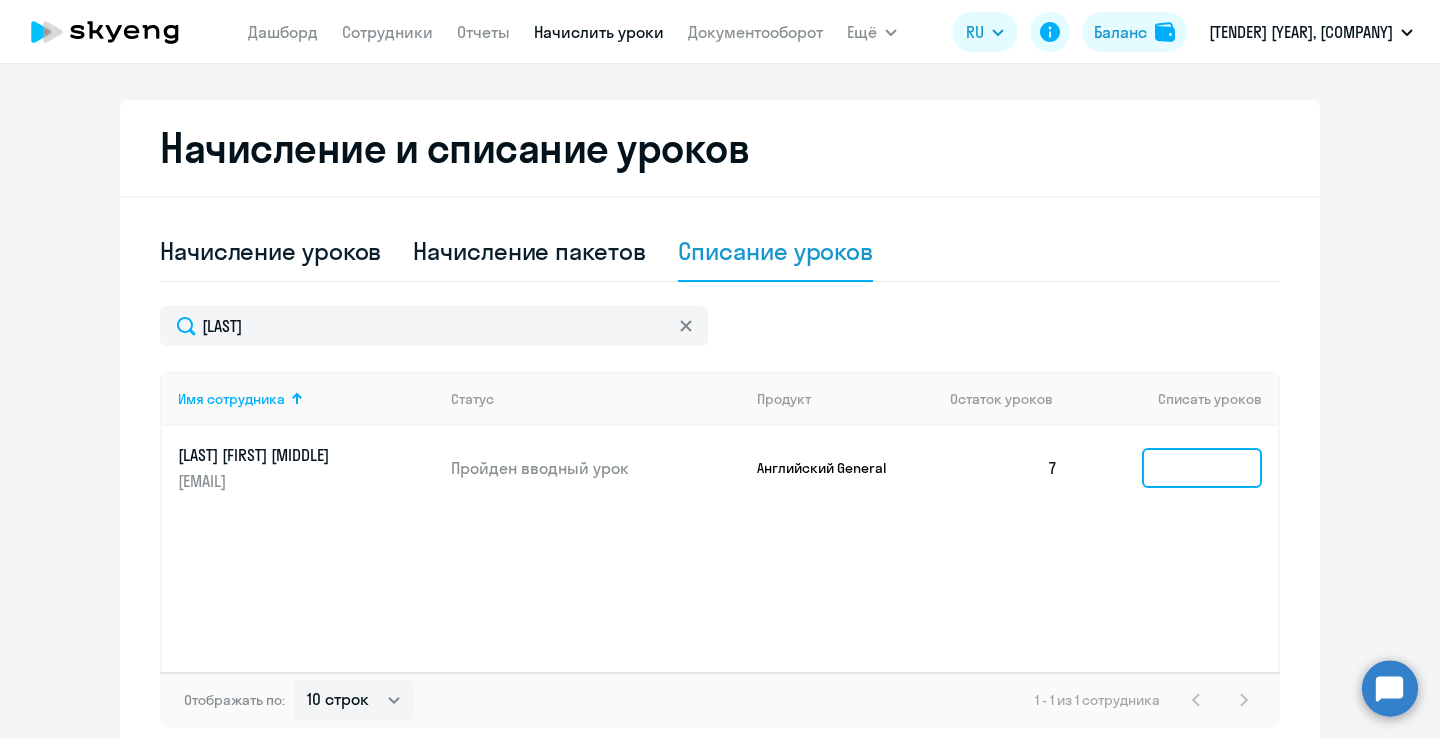 click 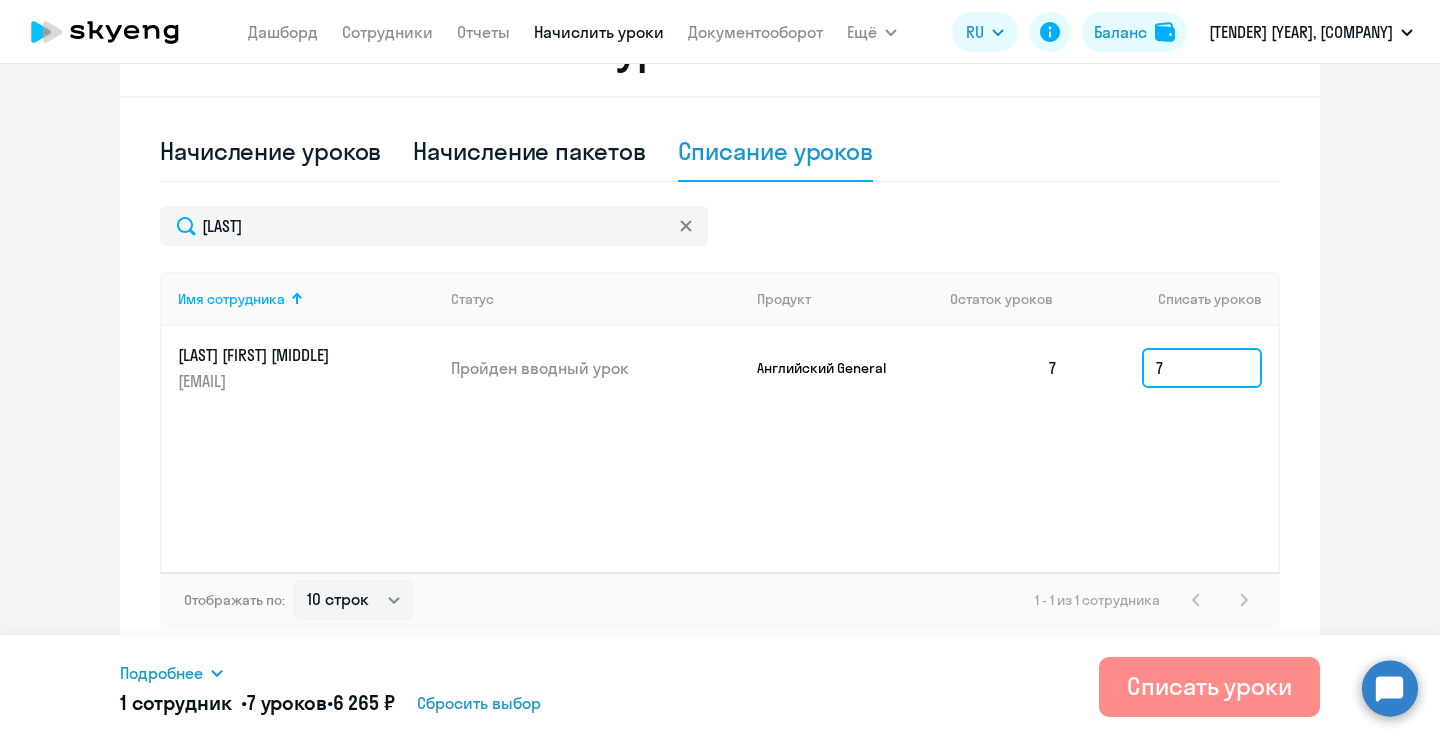 scroll, scrollTop: 601, scrollLeft: 0, axis: vertical 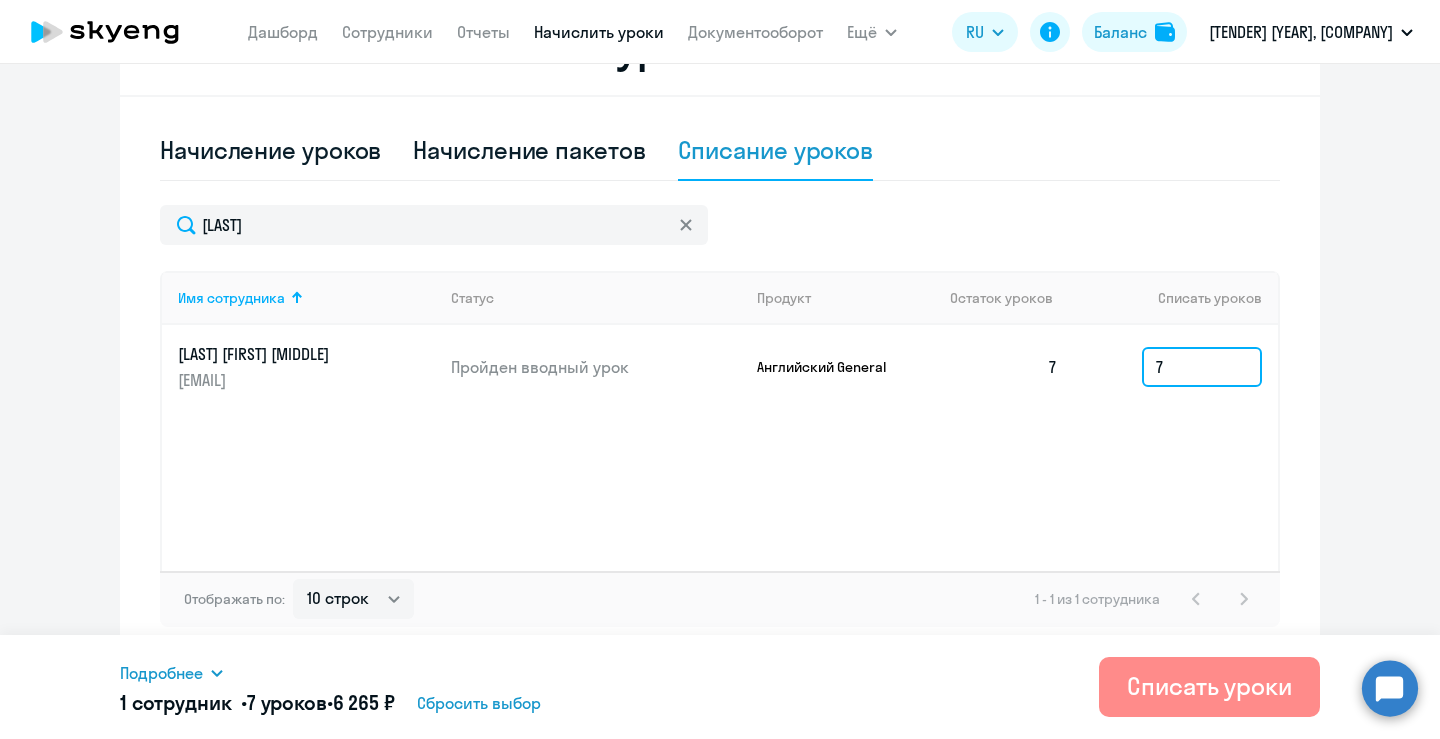 type on "7" 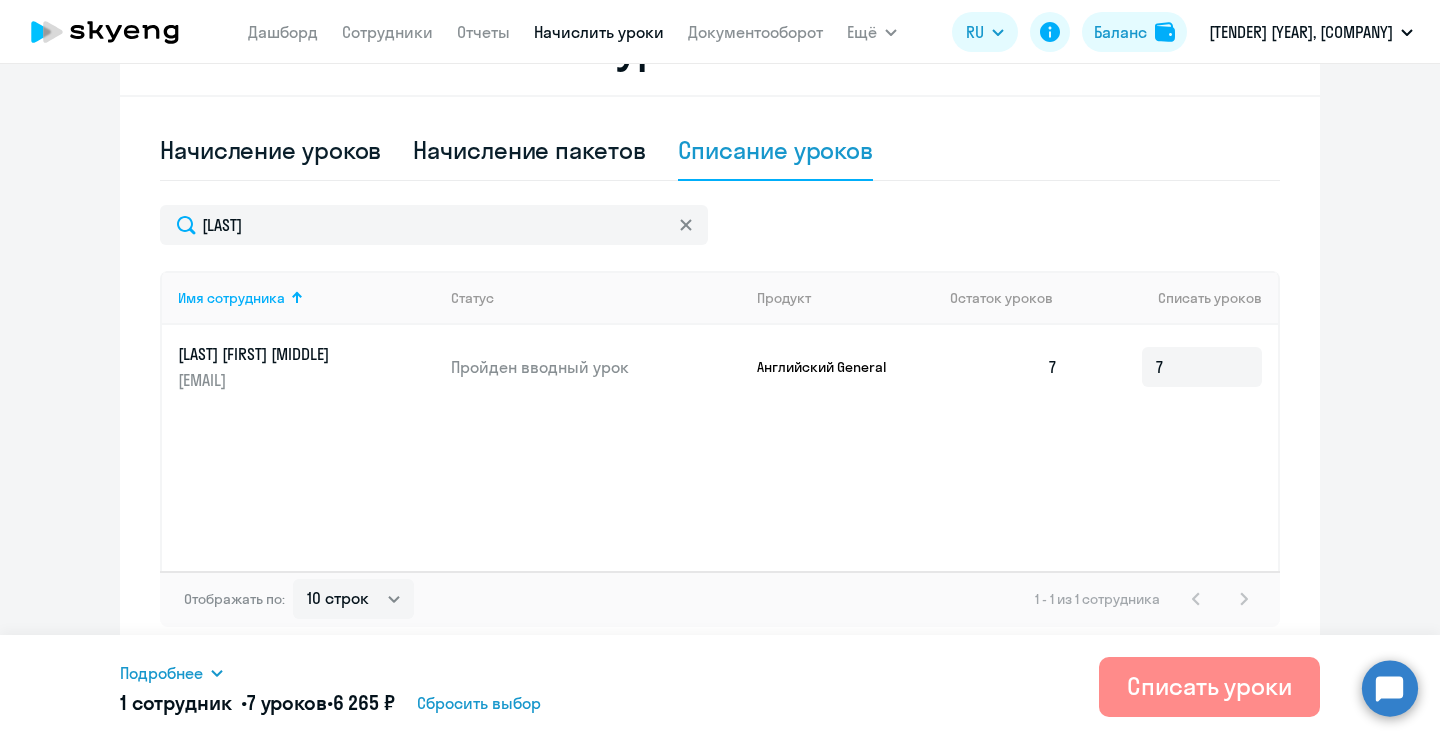 click on "Списать уроки" at bounding box center [1209, 686] 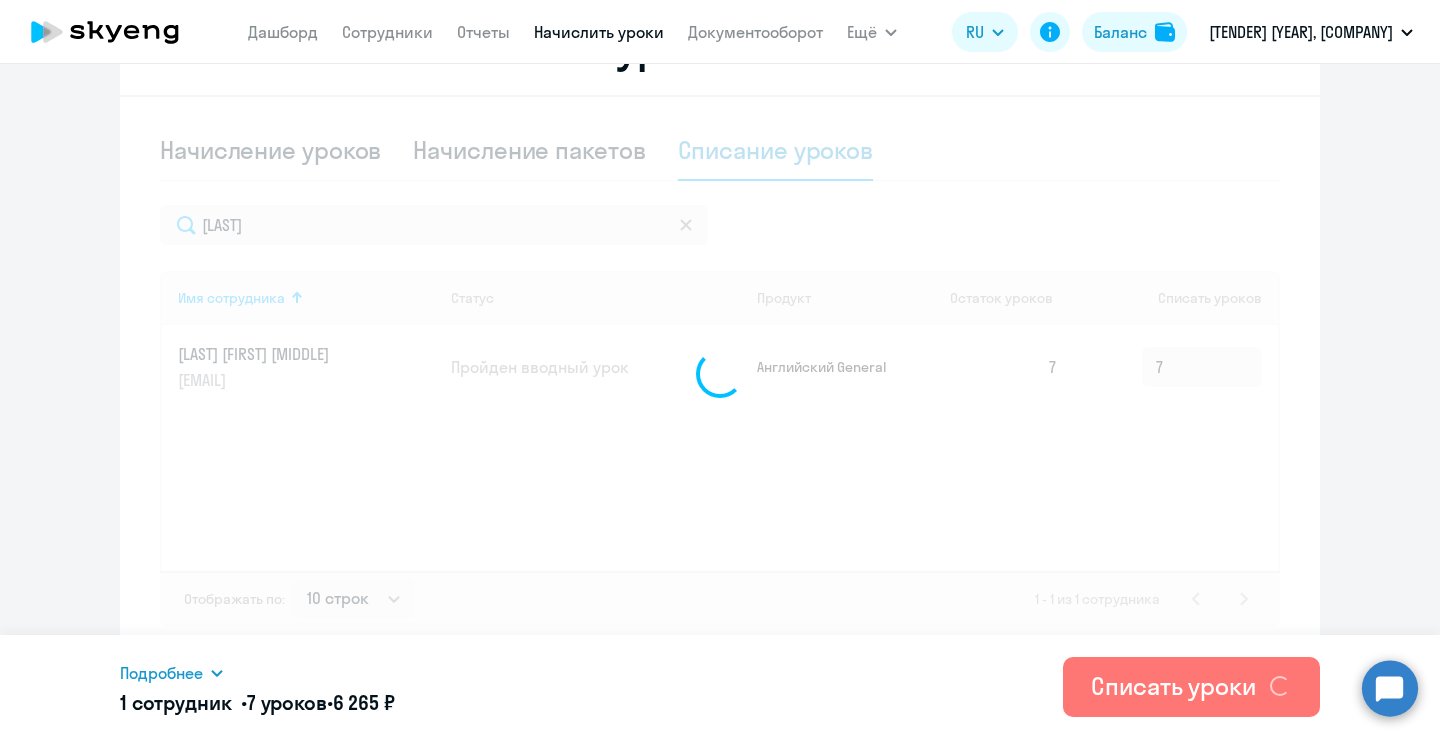 click 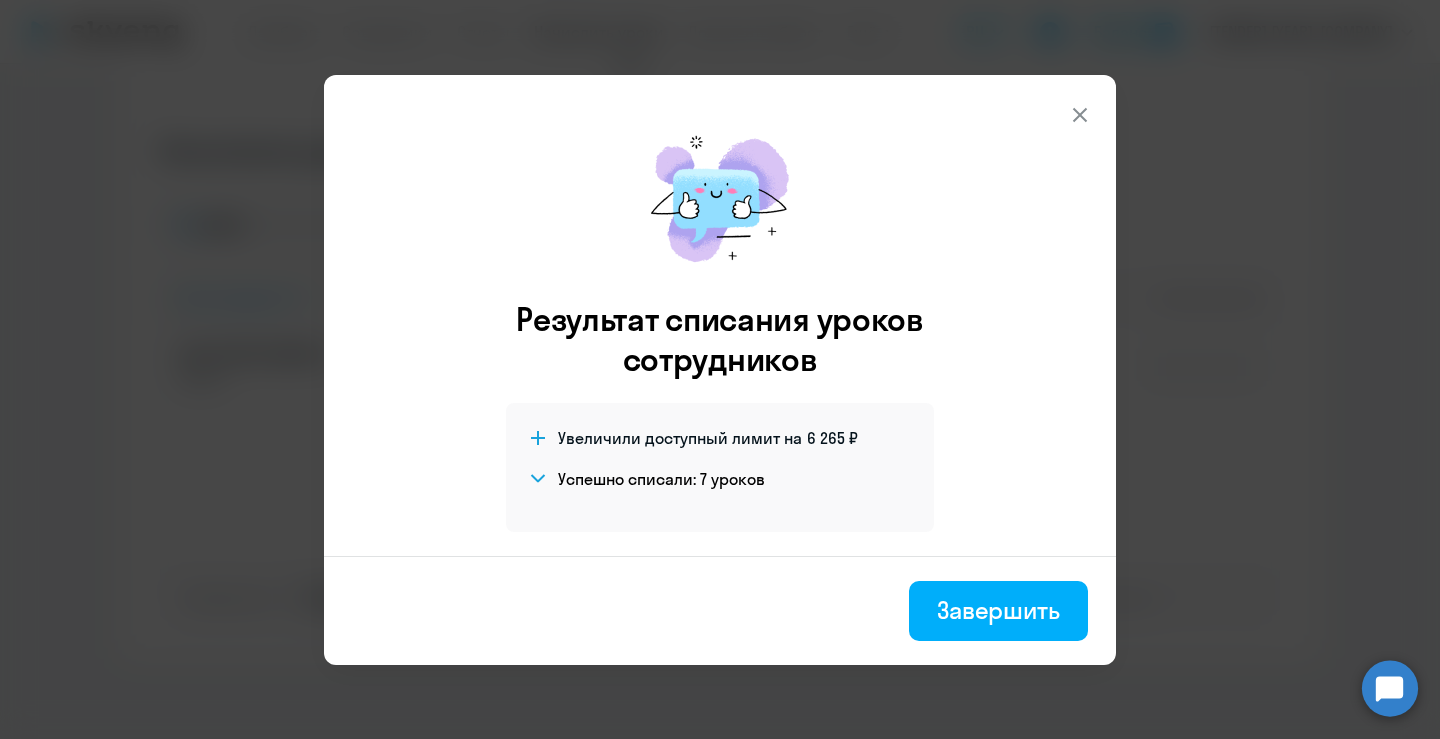 click 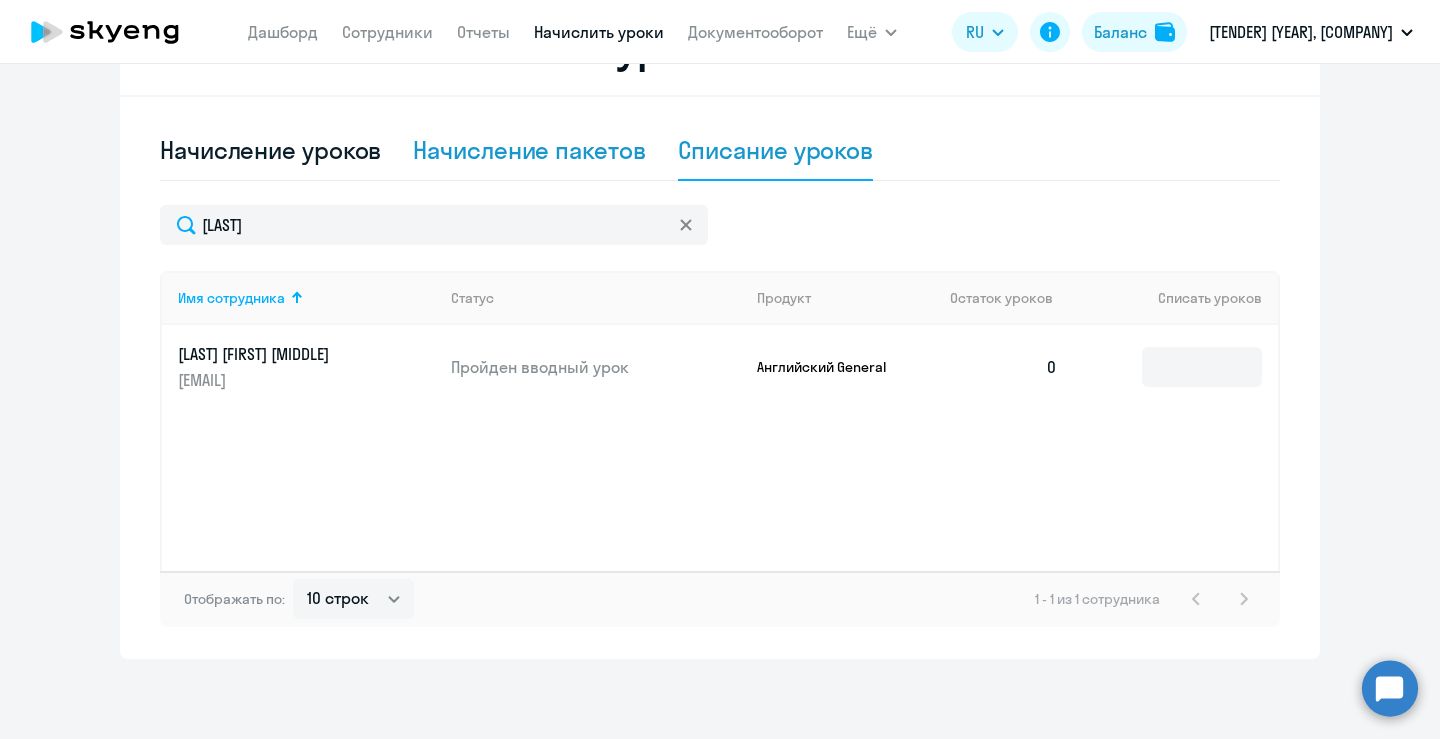 click on "Начисление пакетов" 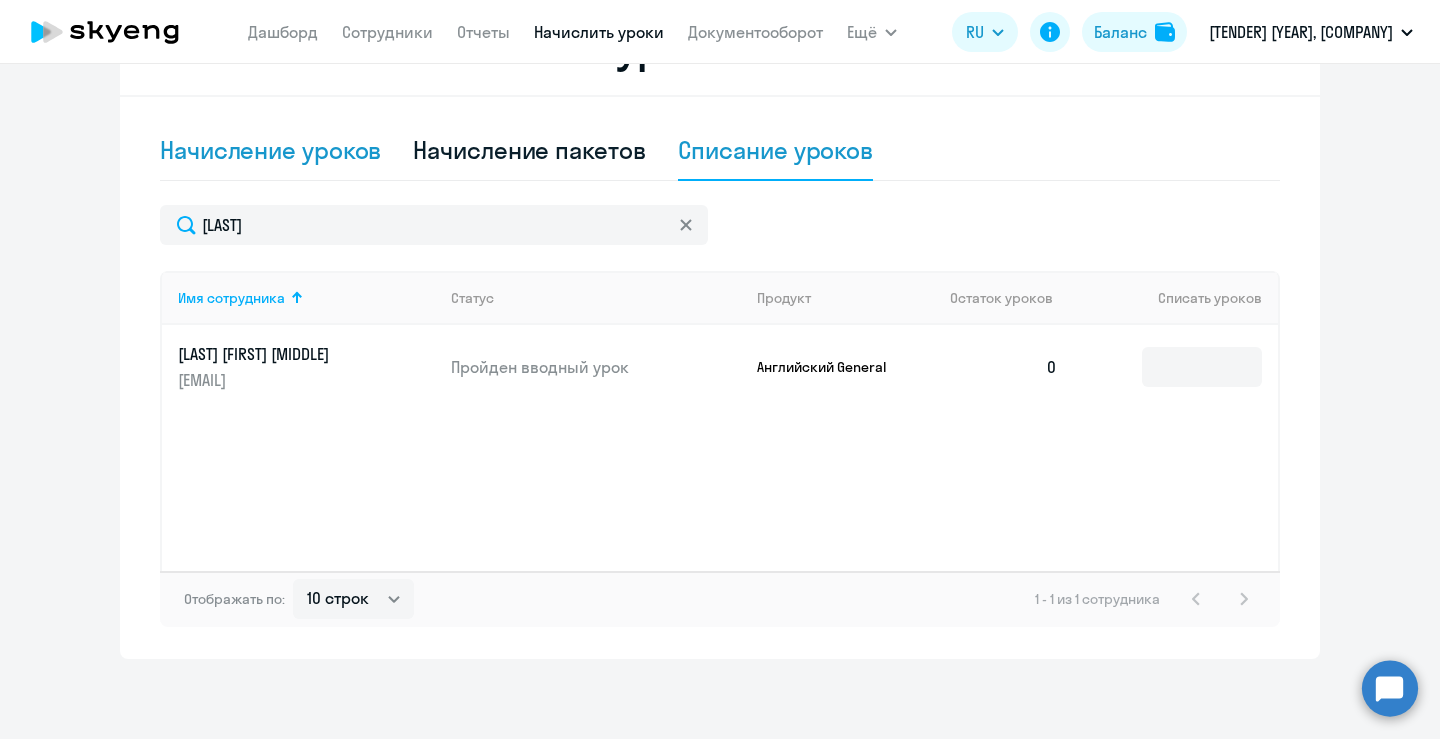 select on "10" 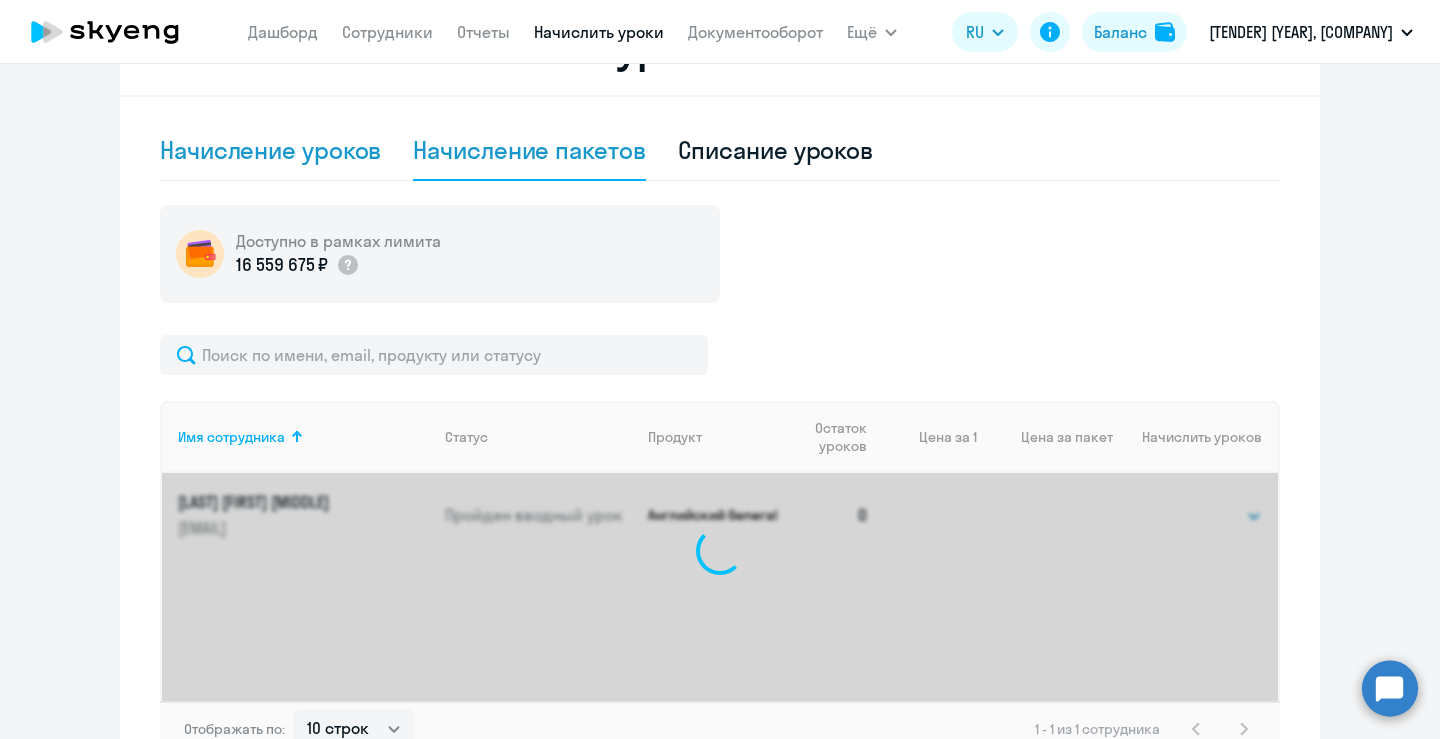 click on "Начисление уроков" 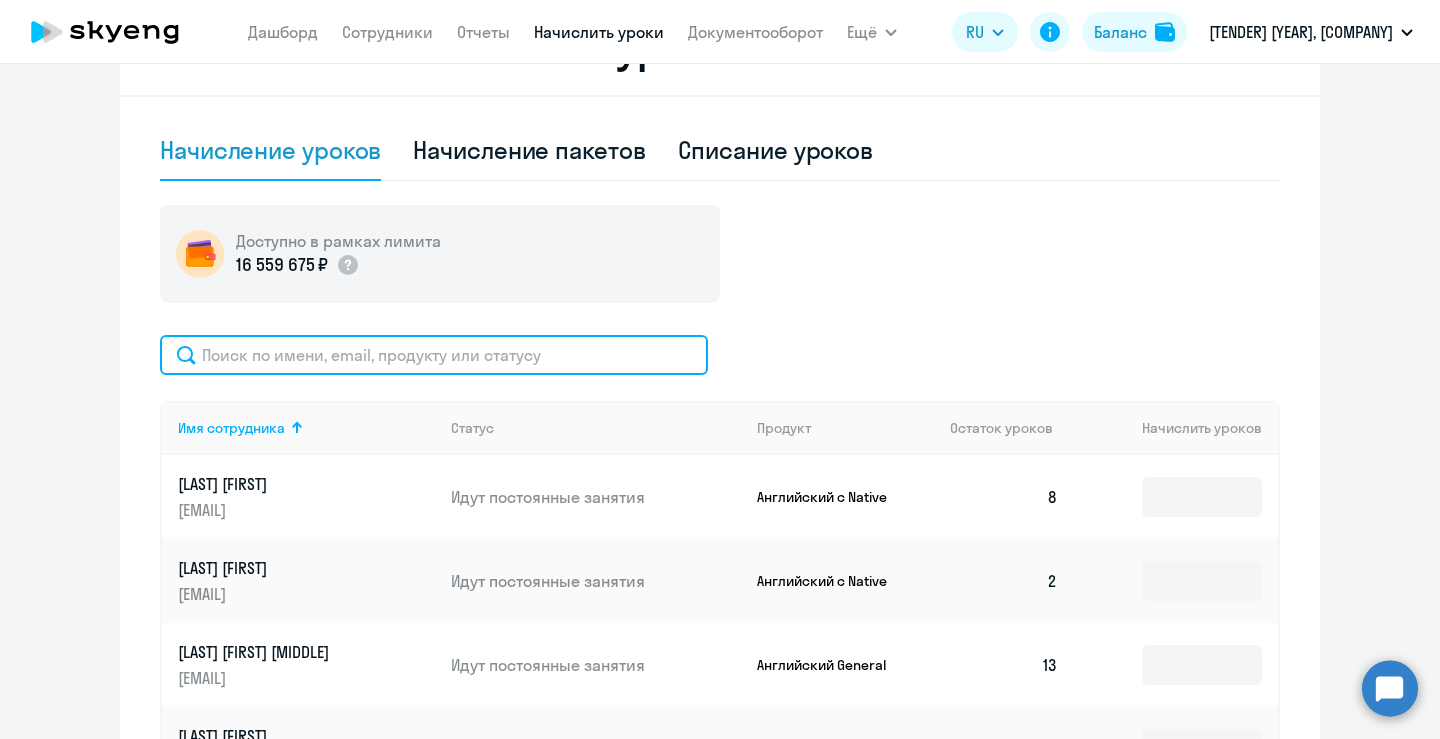 click 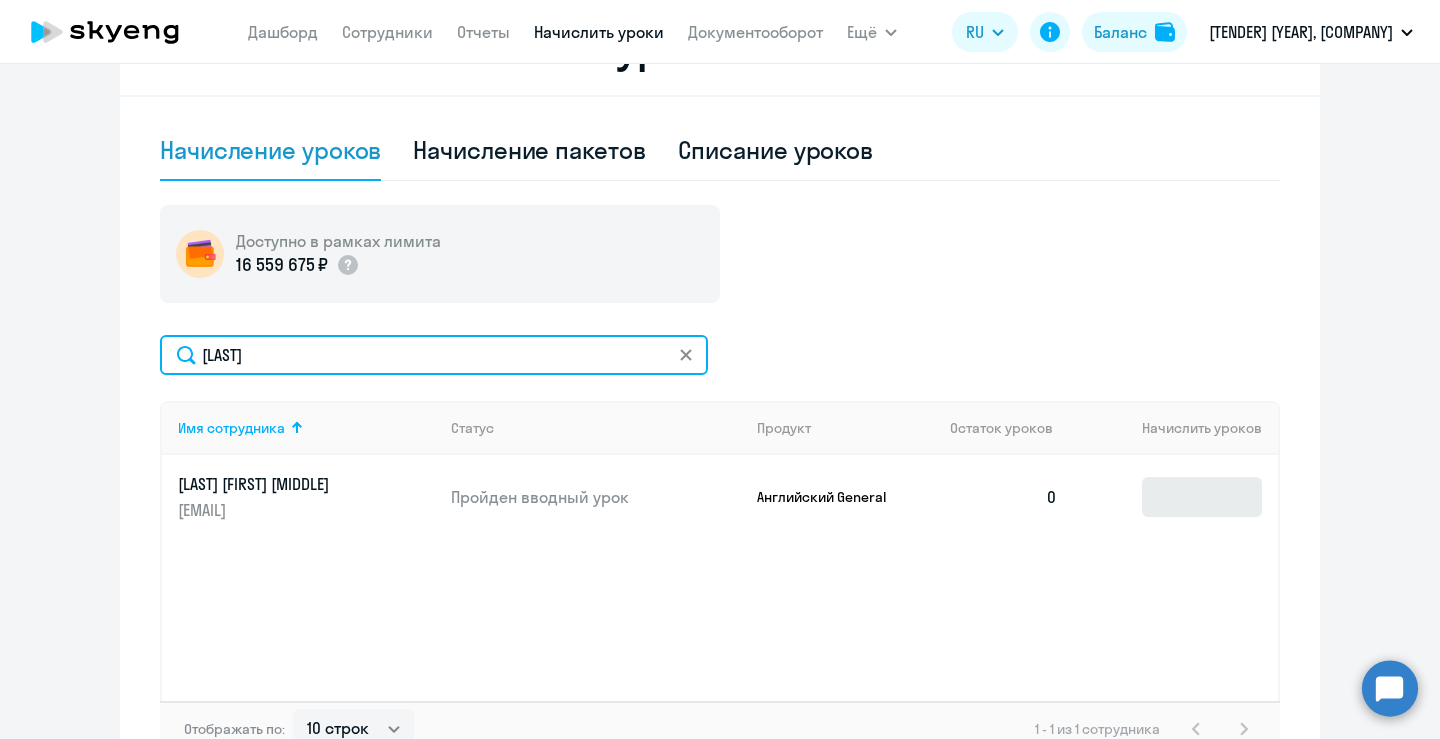 type on "[LAST]" 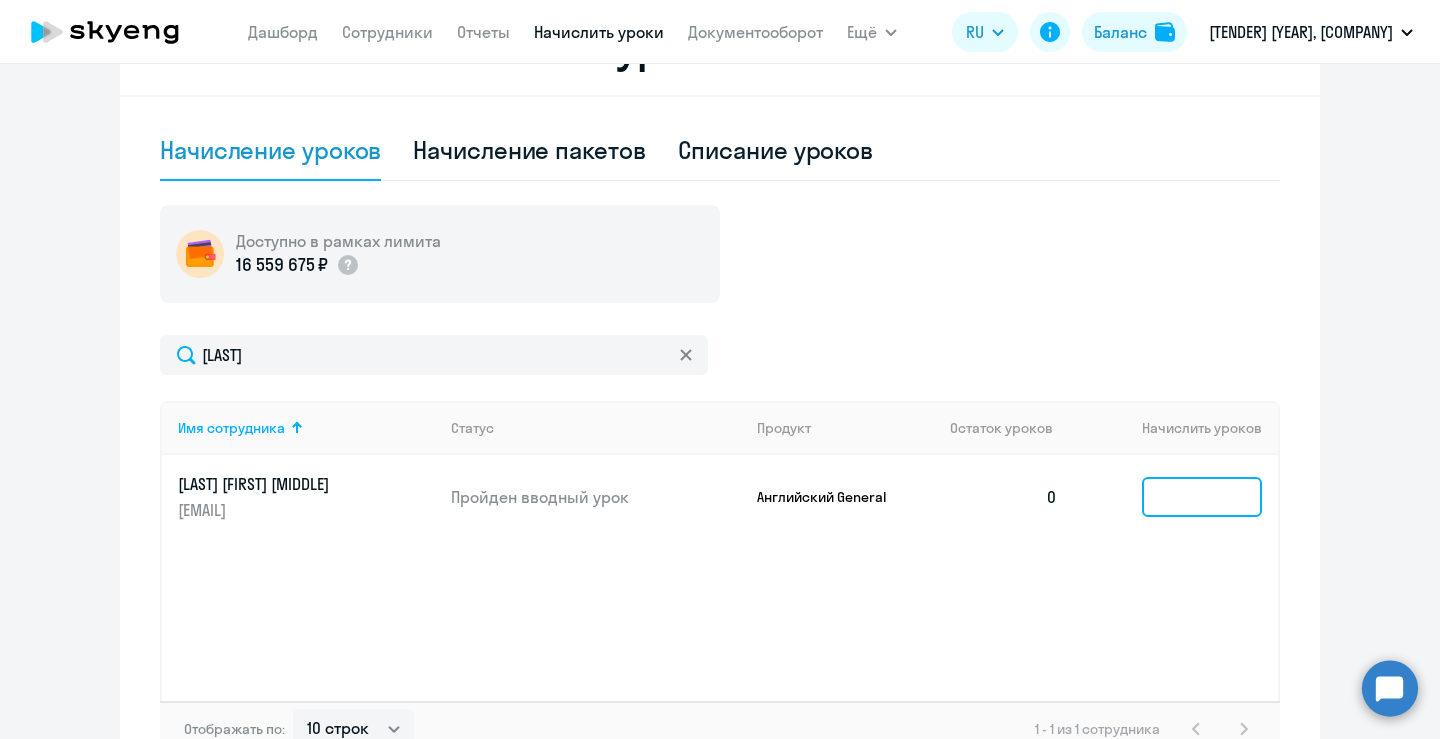 click 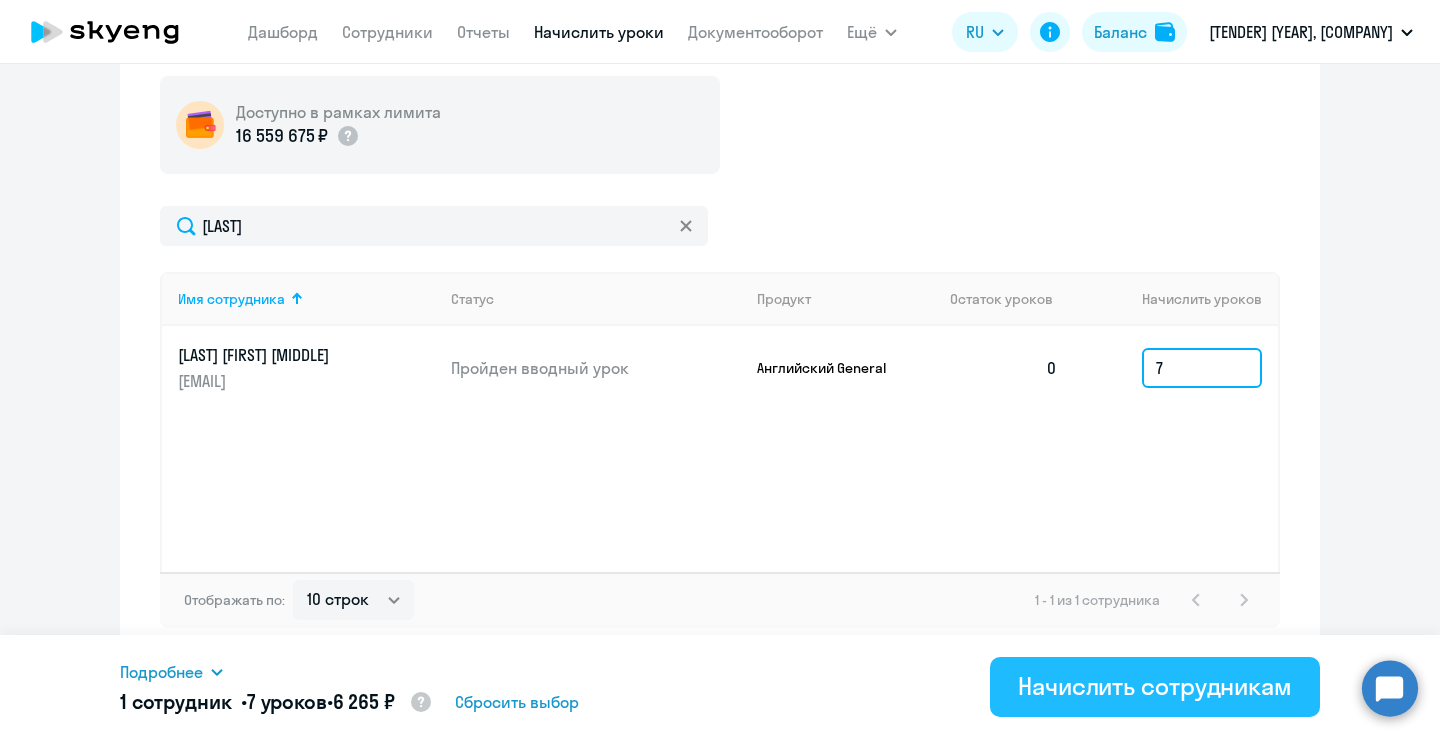 scroll, scrollTop: 731, scrollLeft: 0, axis: vertical 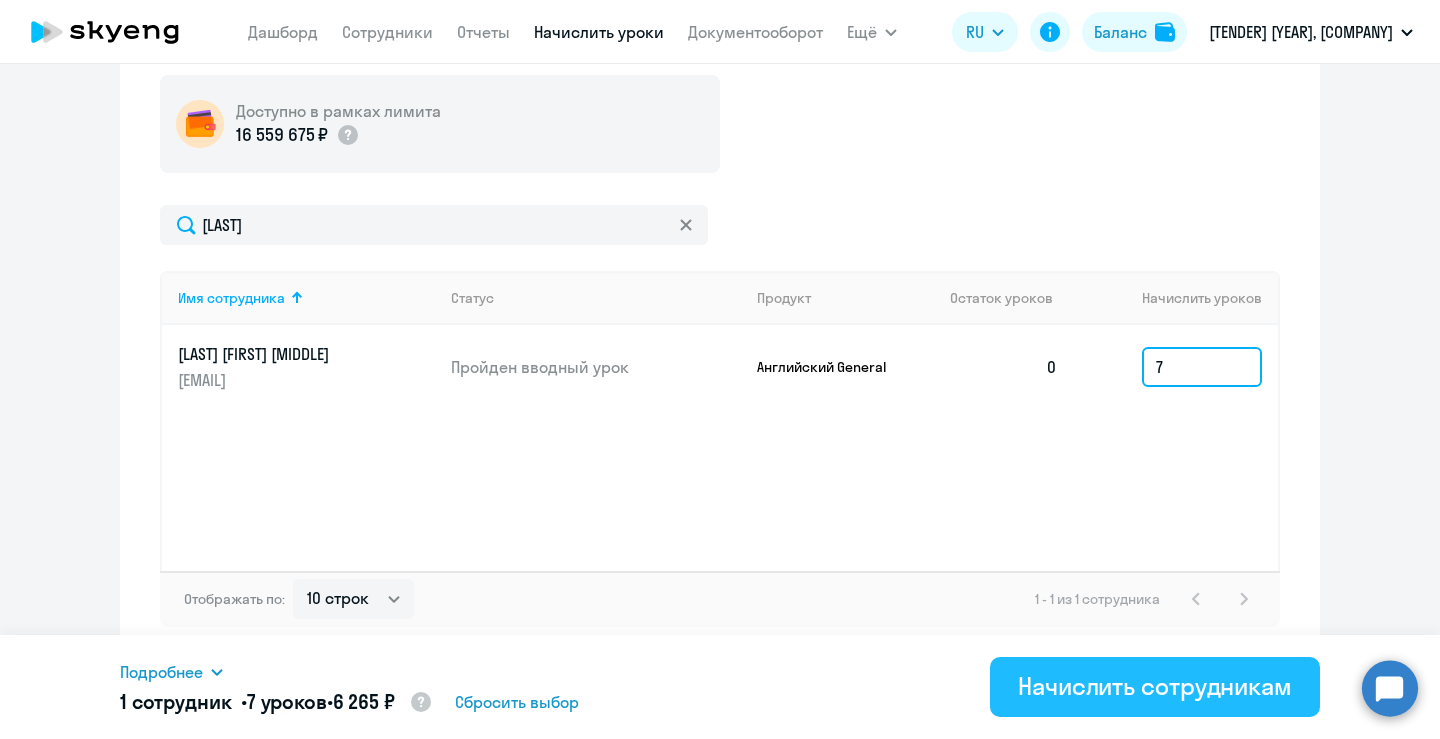 type on "7" 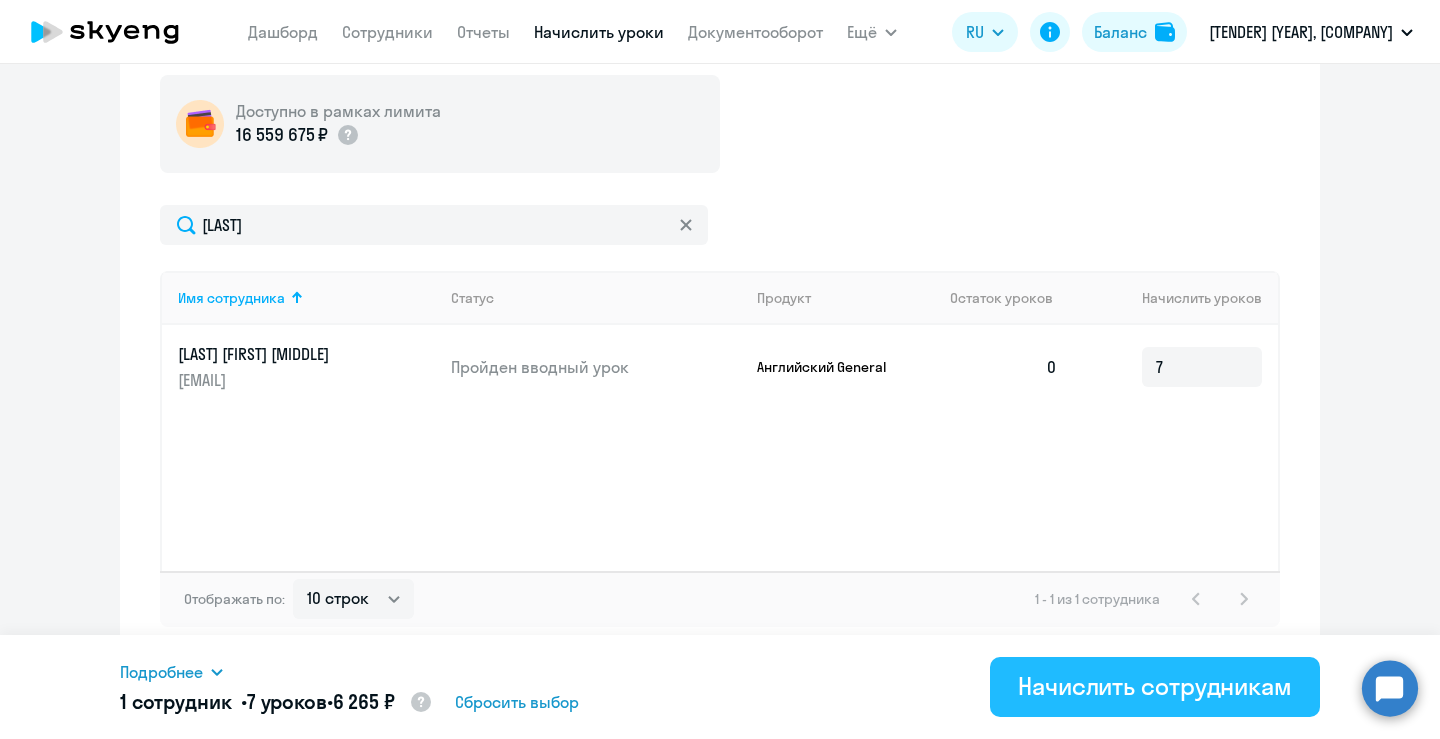 click on "Начислить сотрудникам" at bounding box center (1155, 686) 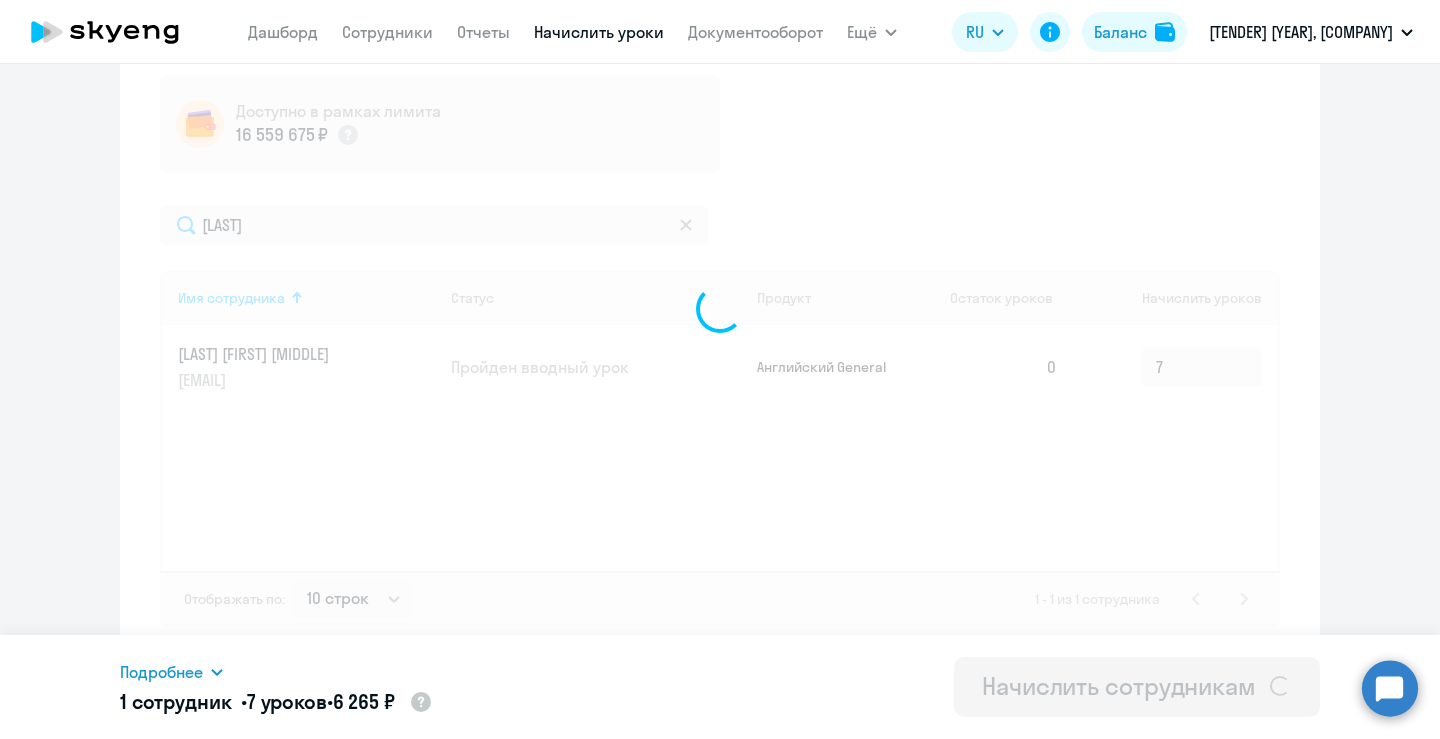 type 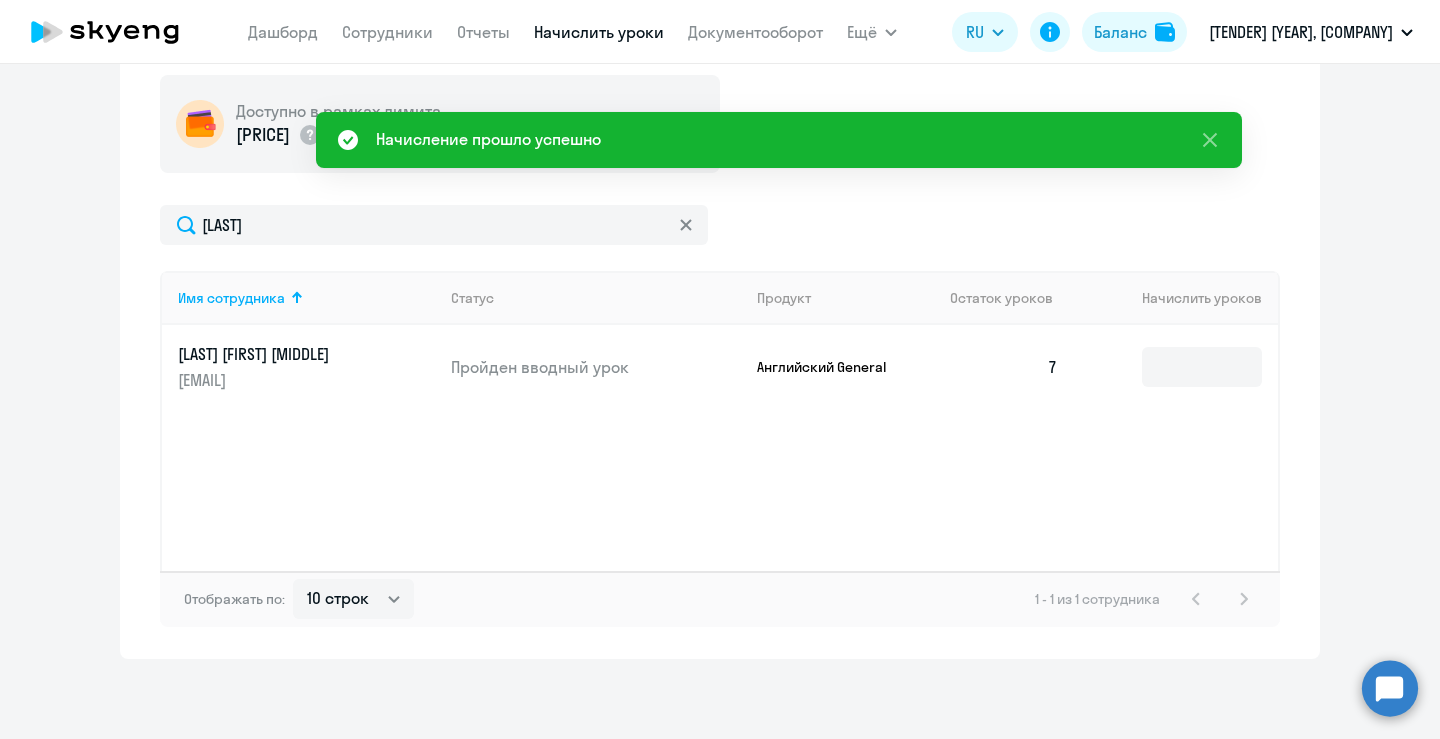 scroll, scrollTop: 331, scrollLeft: 0, axis: vertical 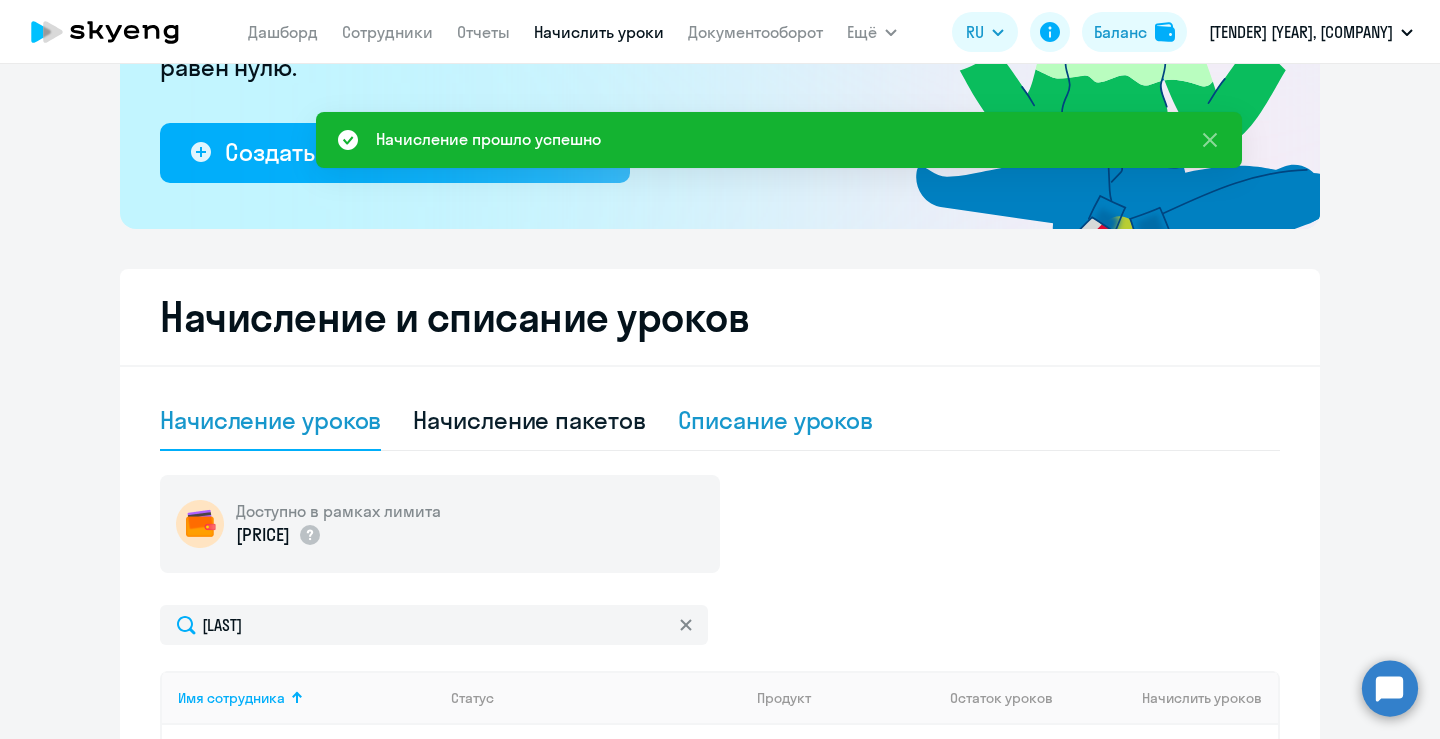 click on "Списание уроков" 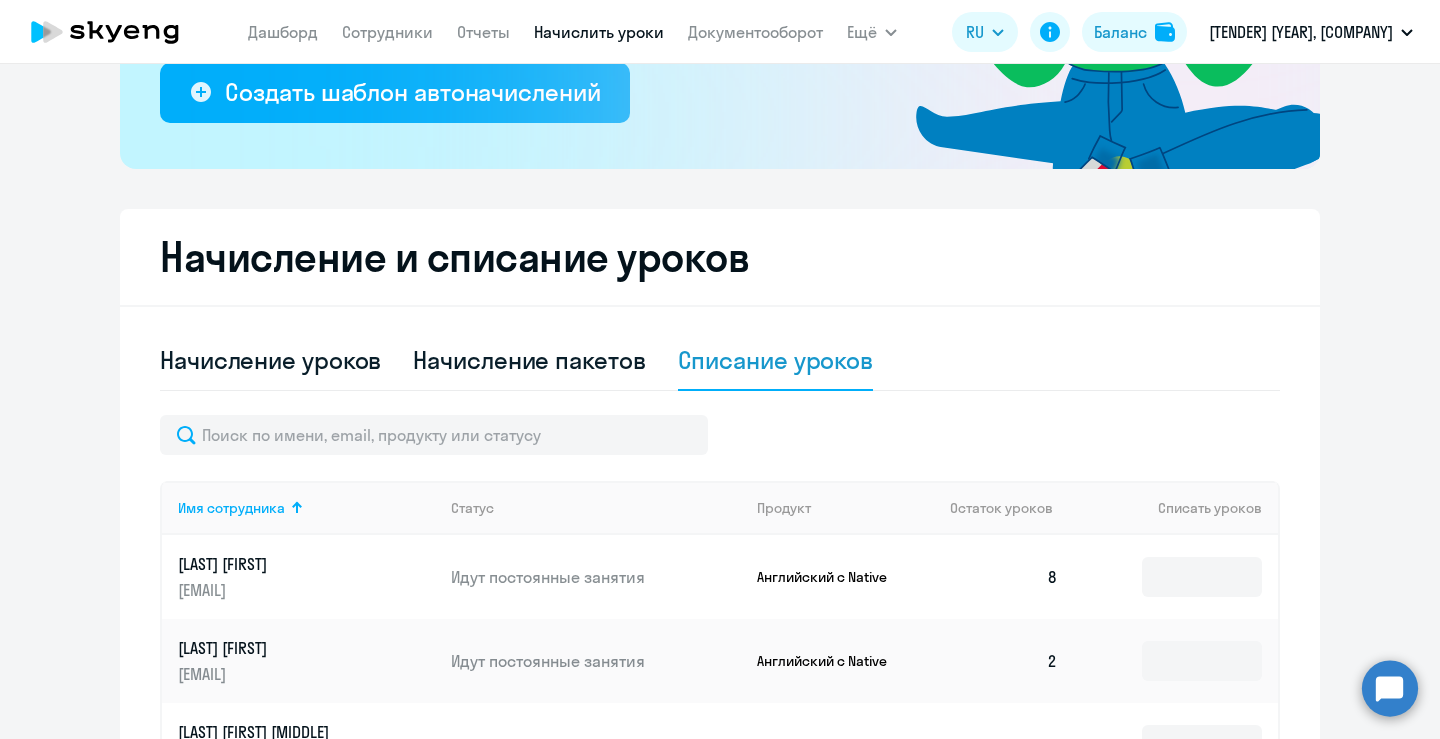 scroll, scrollTop: 0, scrollLeft: 0, axis: both 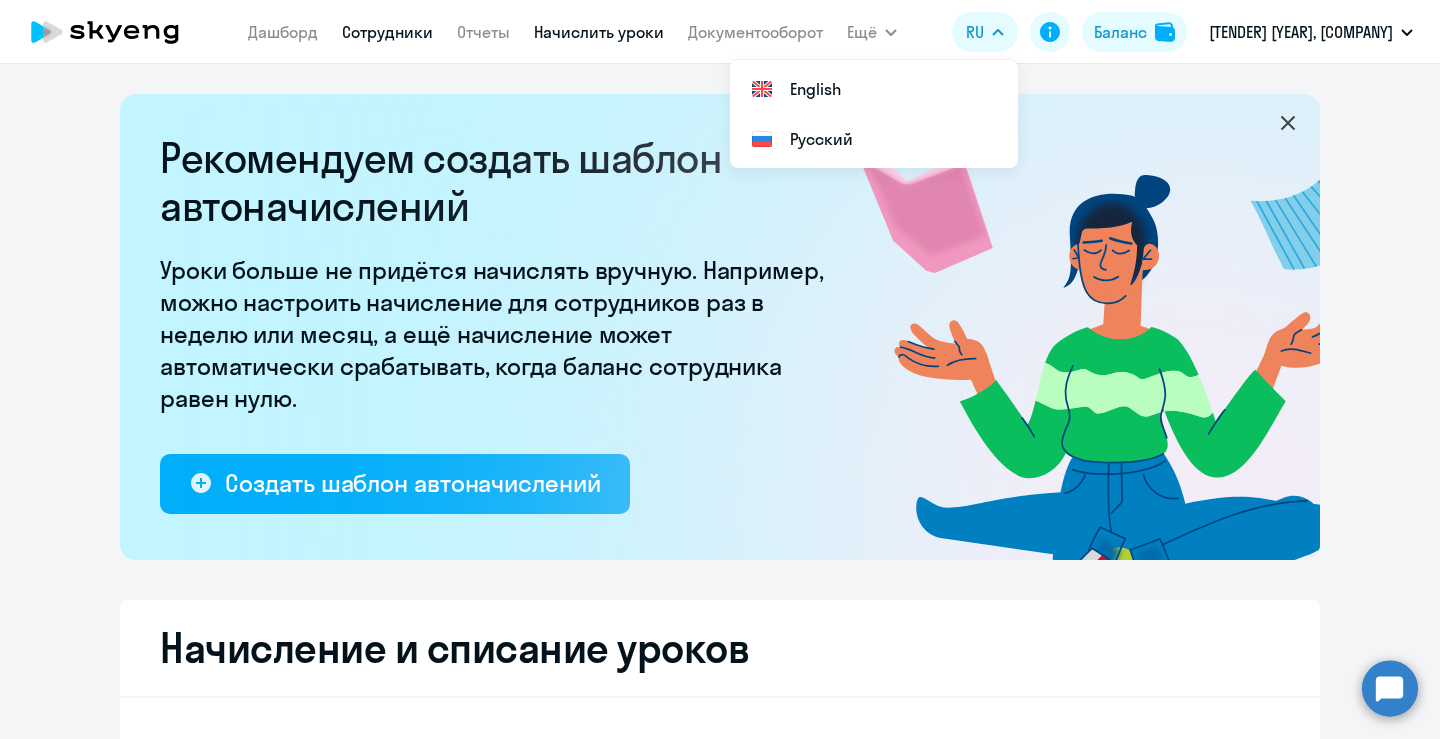 click on "Сотрудники" at bounding box center [387, 32] 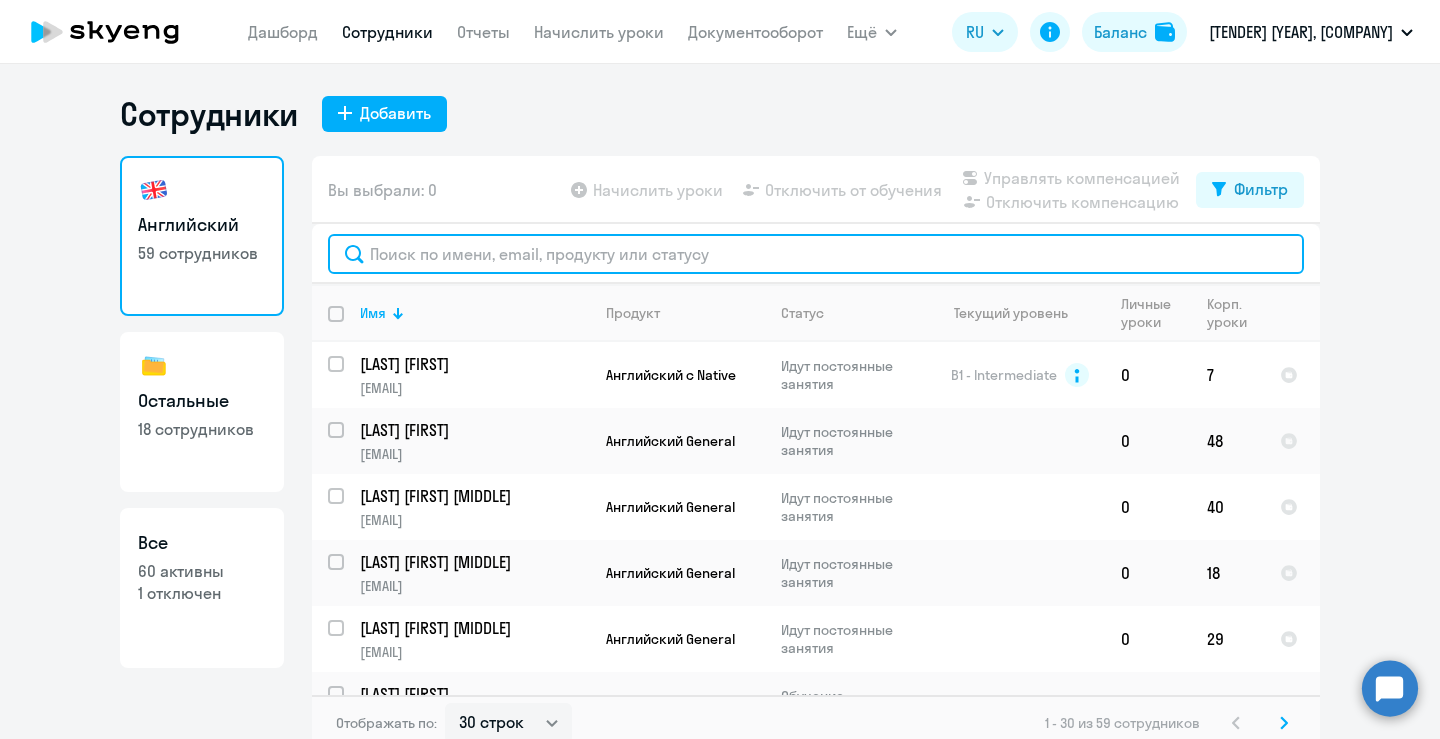 click 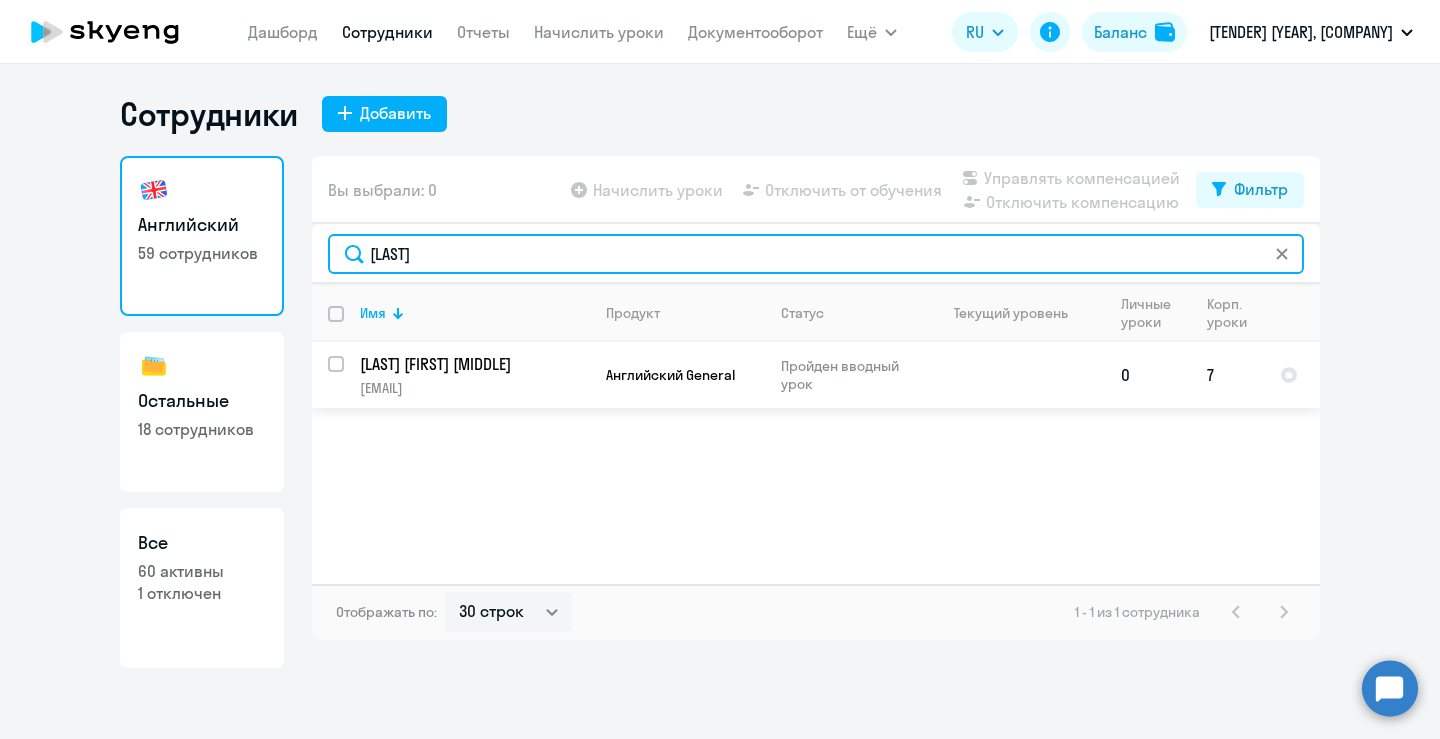 type on "[LAST]" 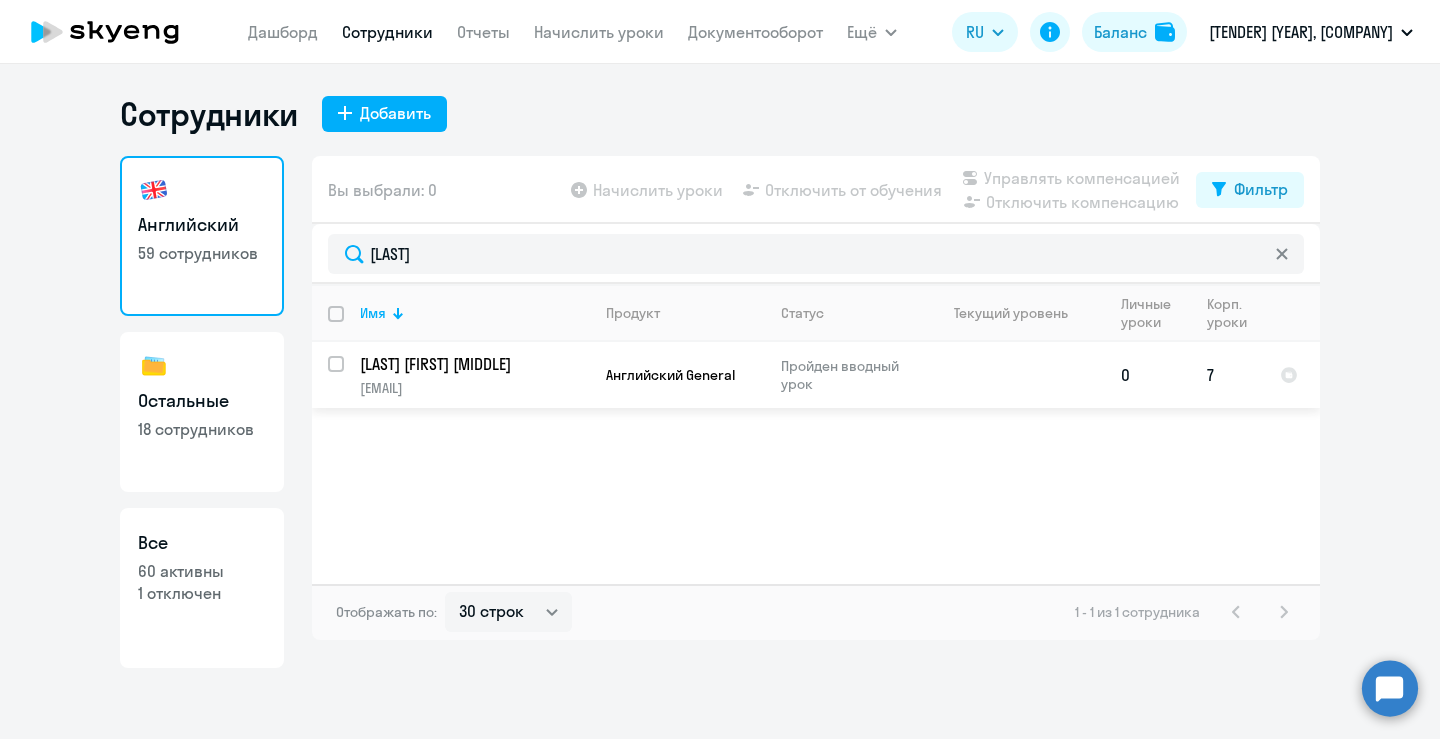 click at bounding box center [348, 376] 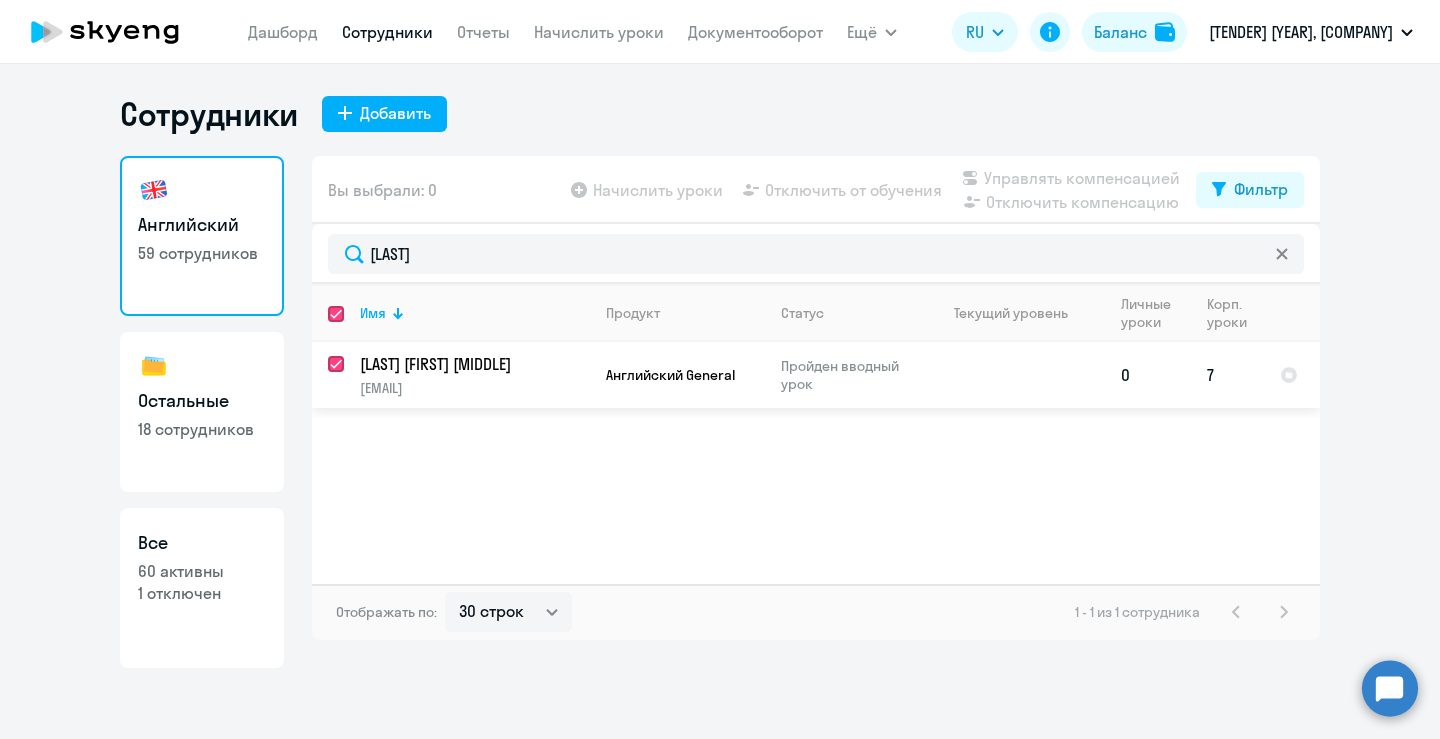 checkbox on "true" 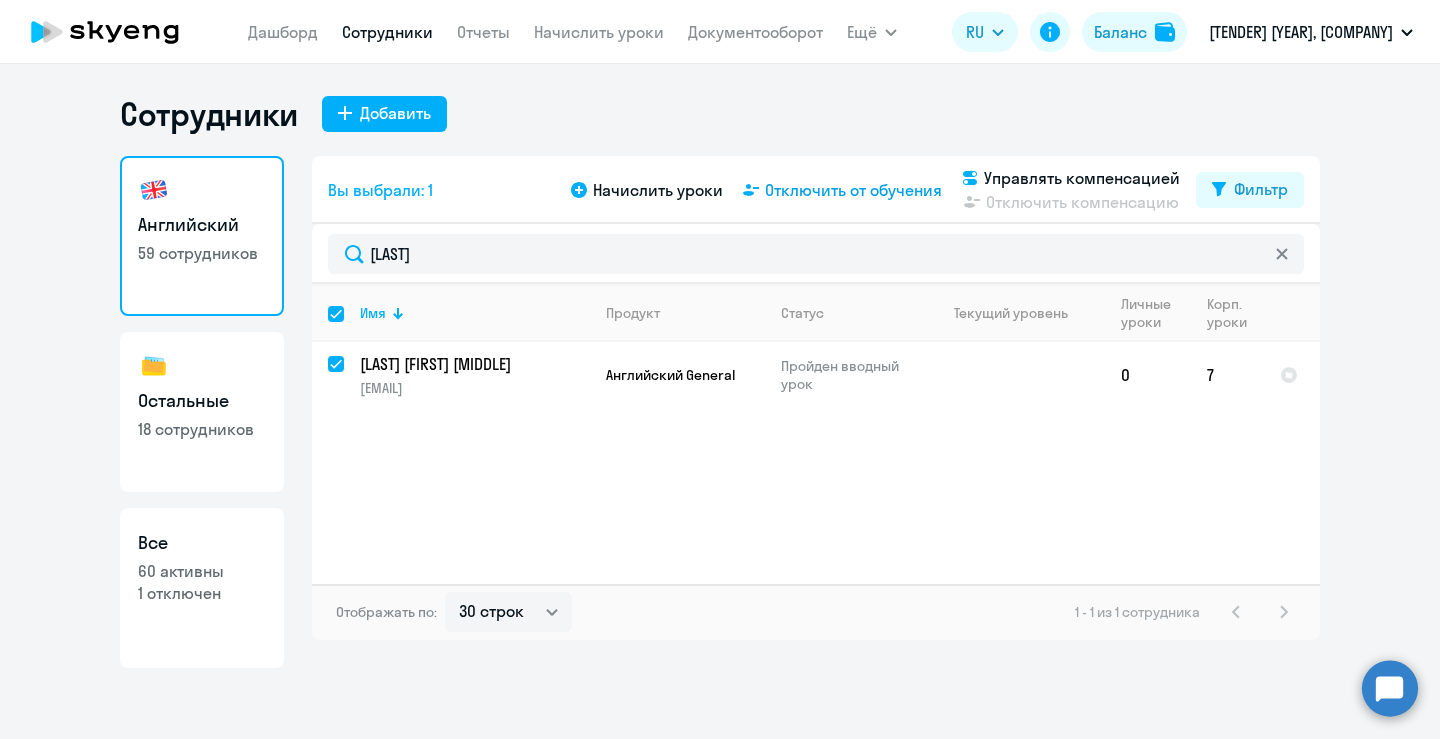 click on "Отключить от обучения" 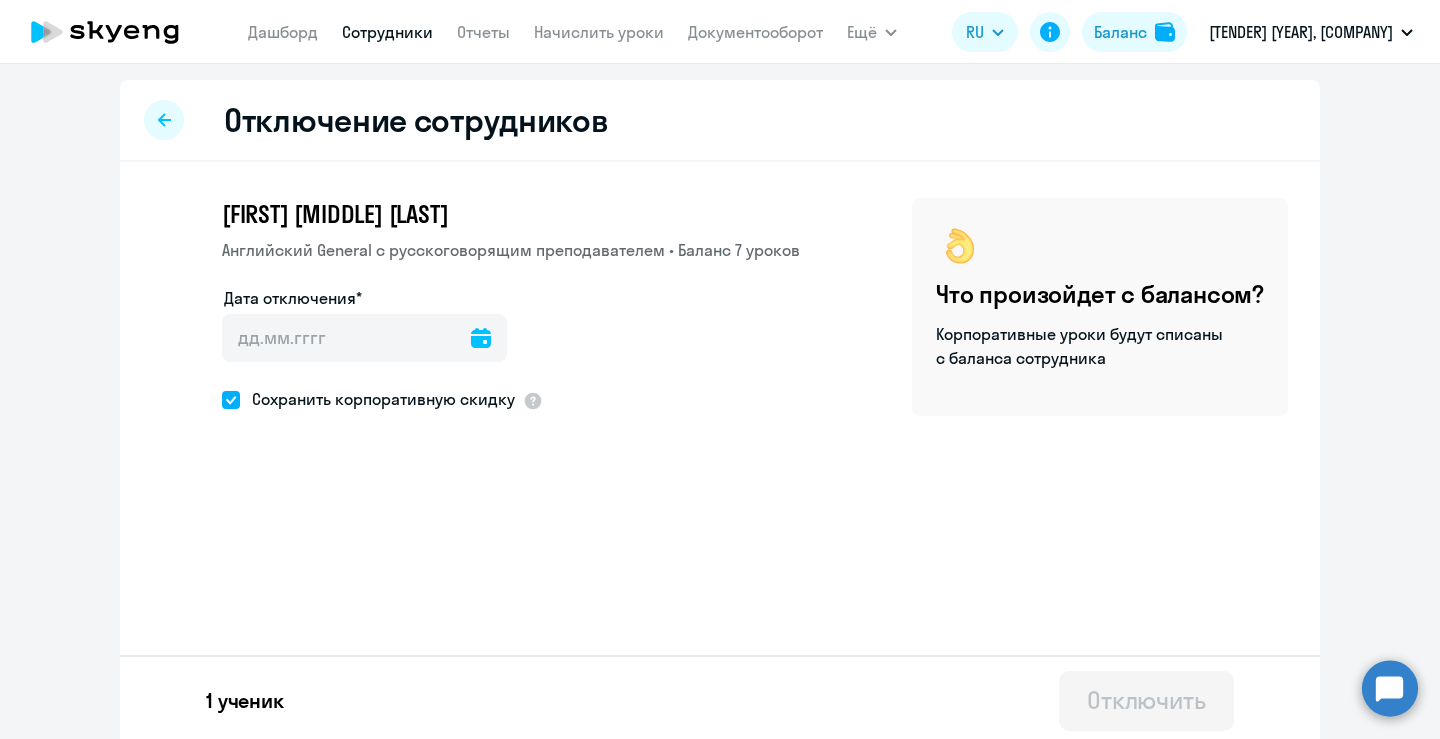click 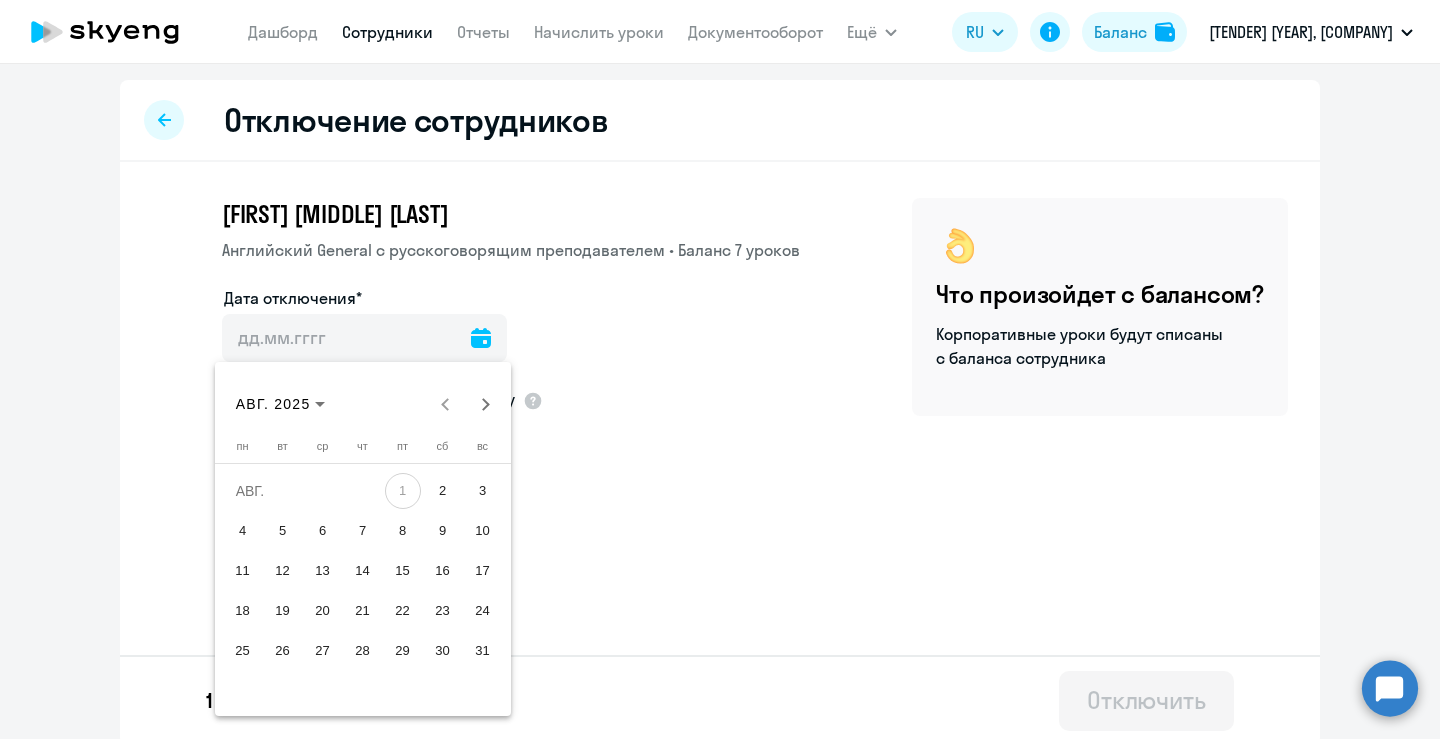 click on "8" at bounding box center (403, 531) 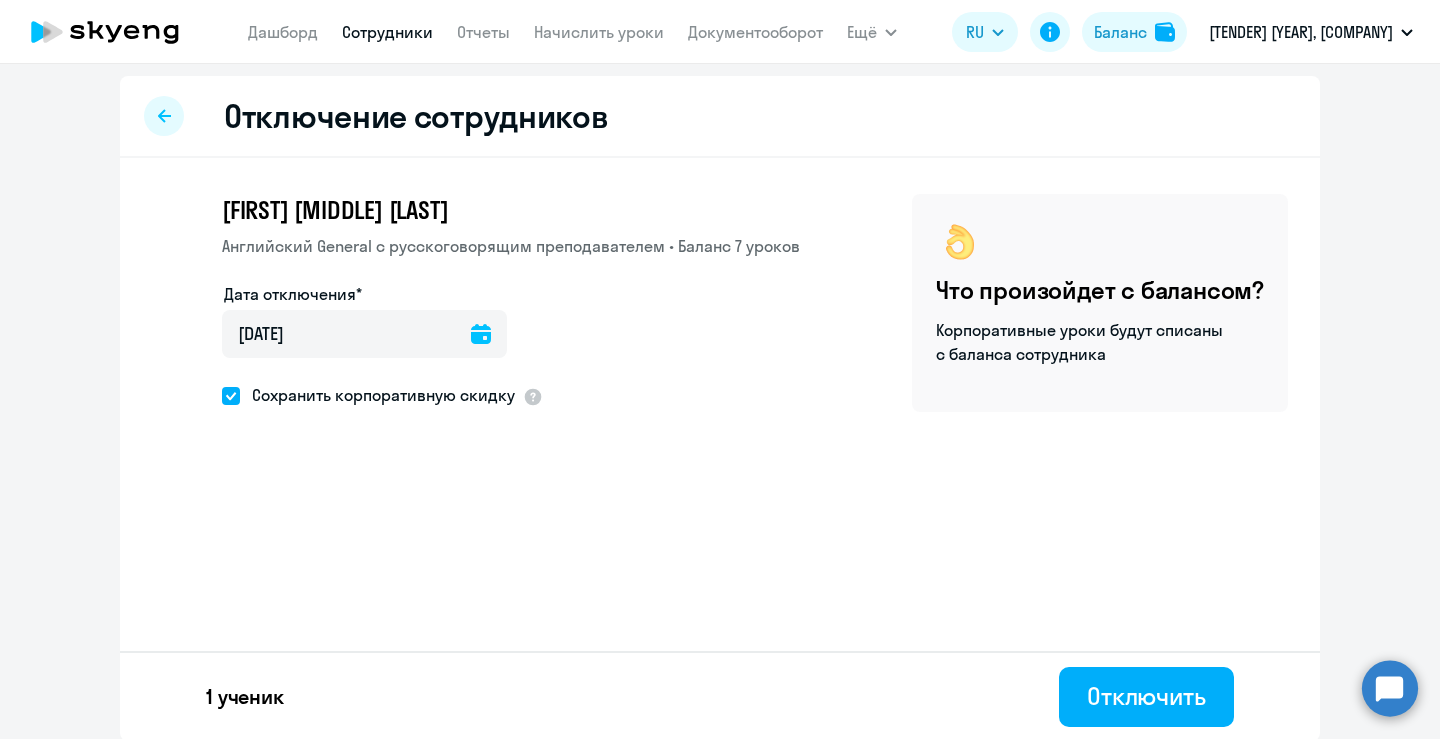 scroll, scrollTop: 6, scrollLeft: 0, axis: vertical 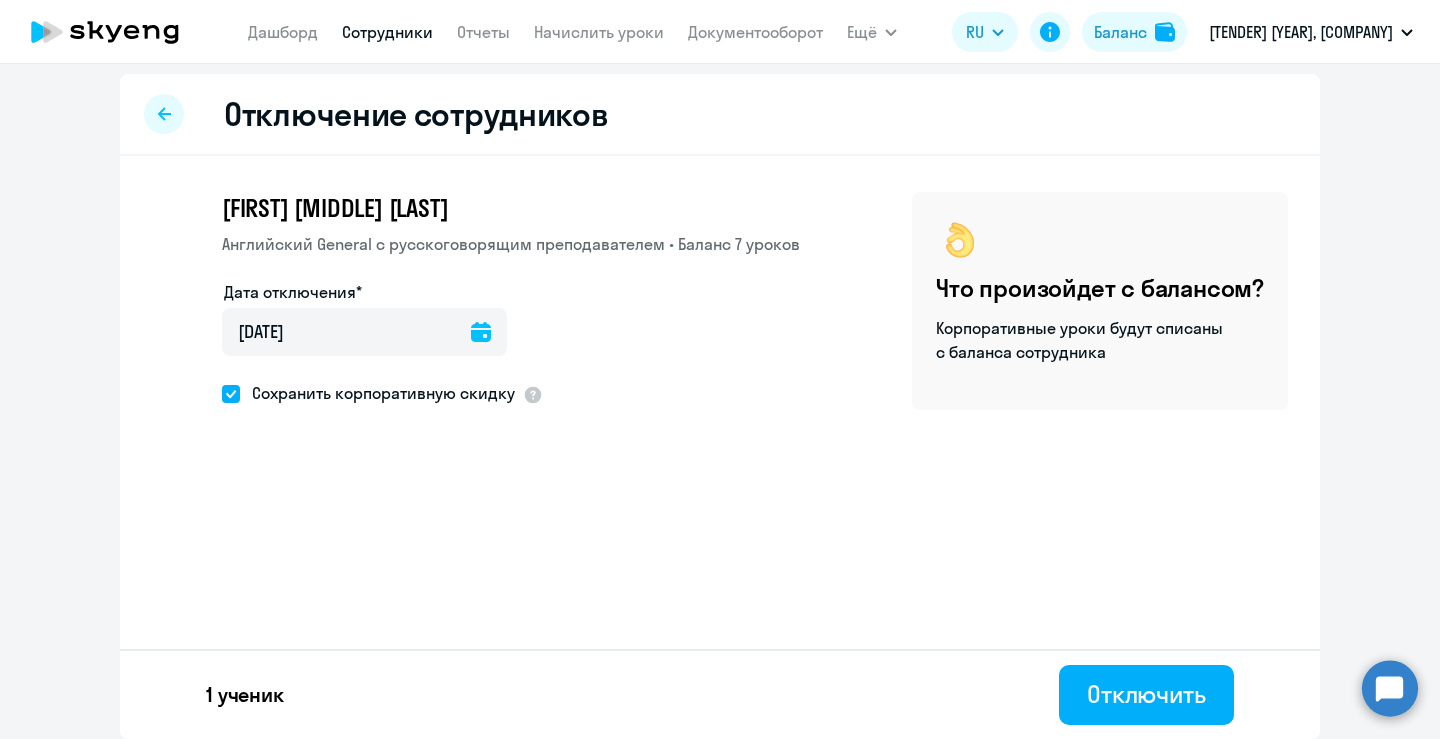 click on "[LAST] [FIRST] [MIDDLE] Английский General с русскоговорящим преподавателем • Баланс 7 уроков Дата отключения* [DATE] [DATE]
Сохранить корпоративную скидку
Что произойдет с балансом? Корпоративные уроки будут списаны с баланса сотрудника" 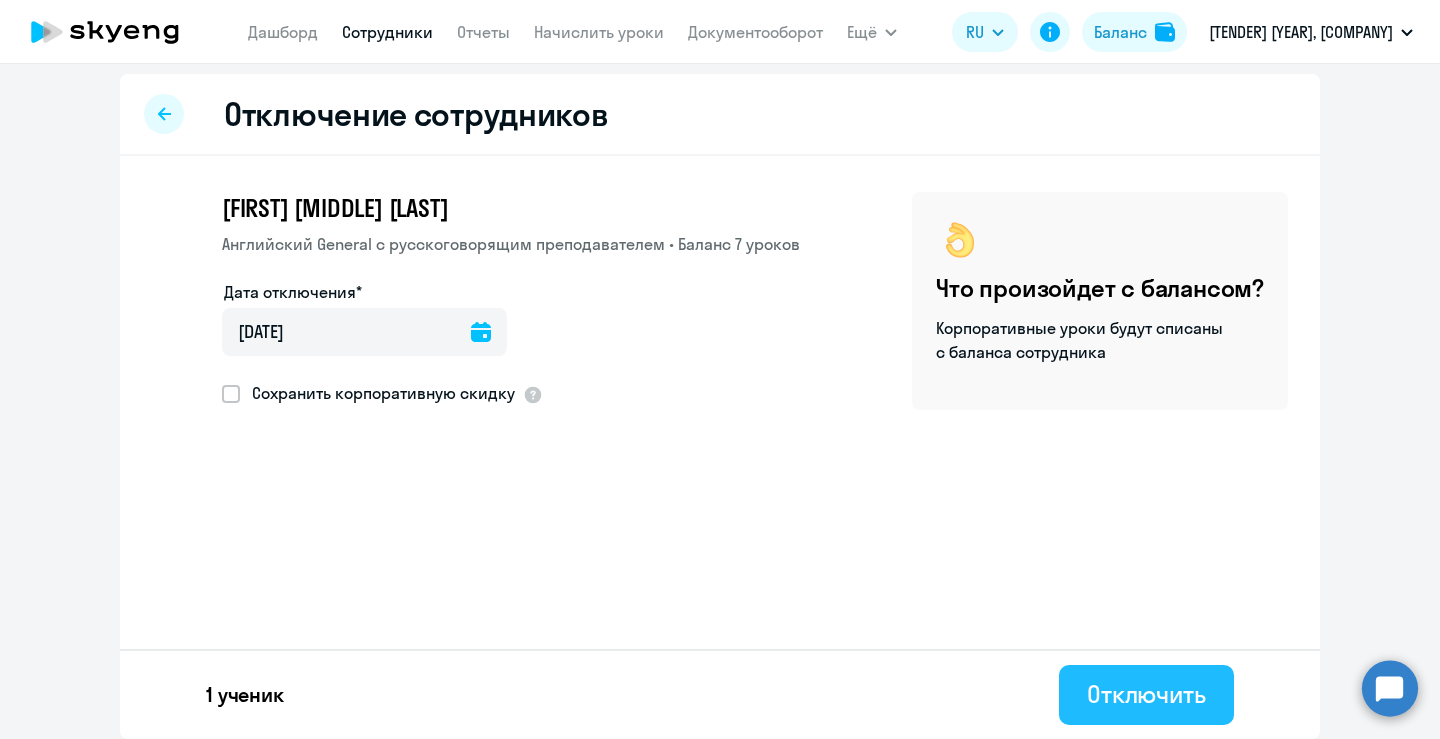 click on "Отключить" 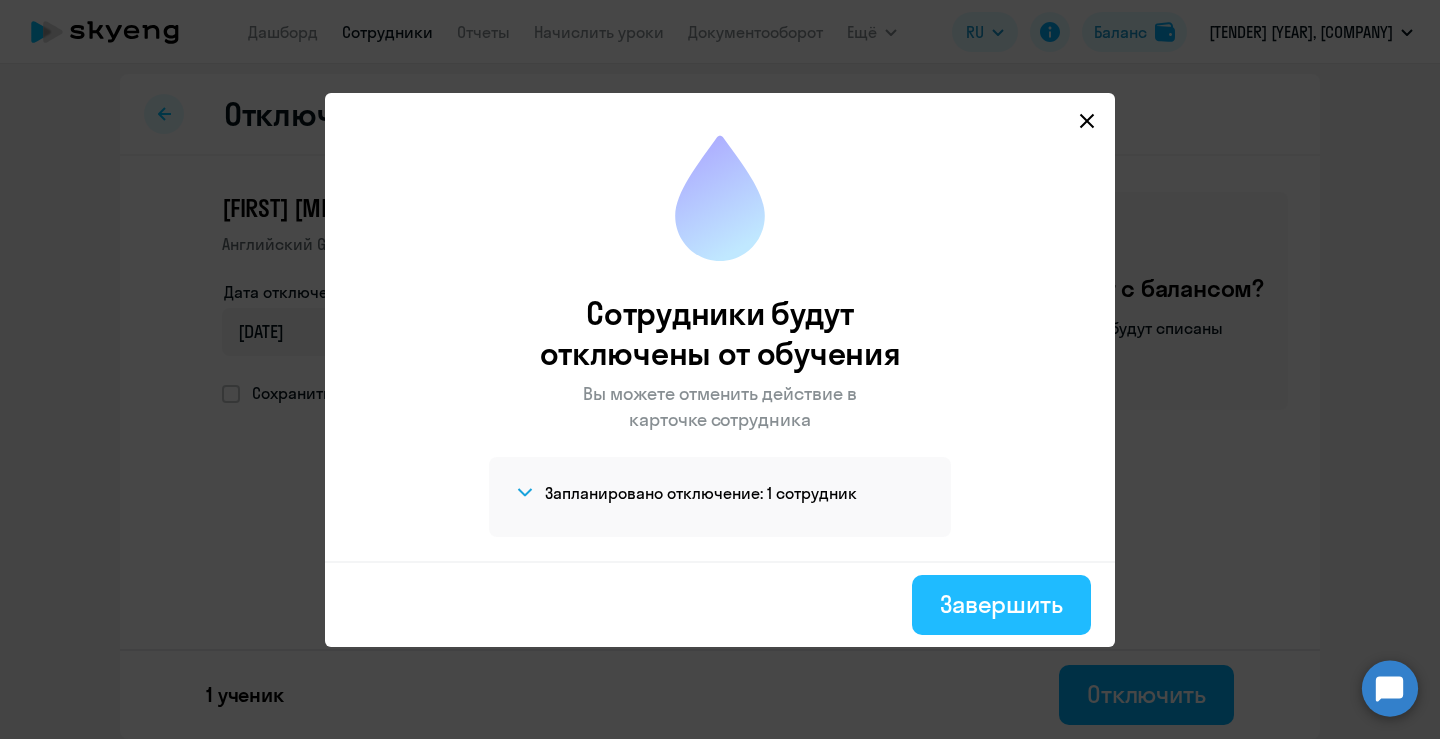 click on "Завершить" at bounding box center [1001, 604] 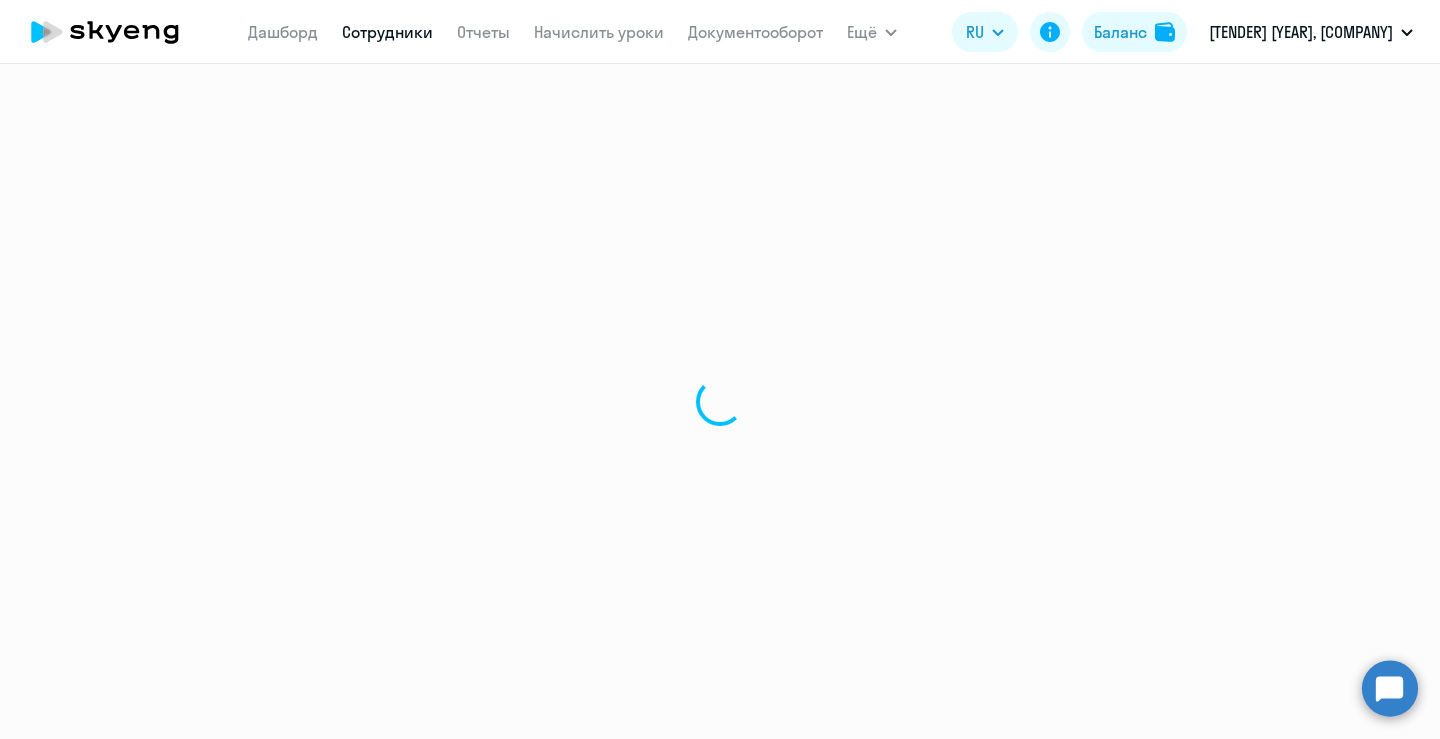 scroll, scrollTop: 0, scrollLeft: 0, axis: both 